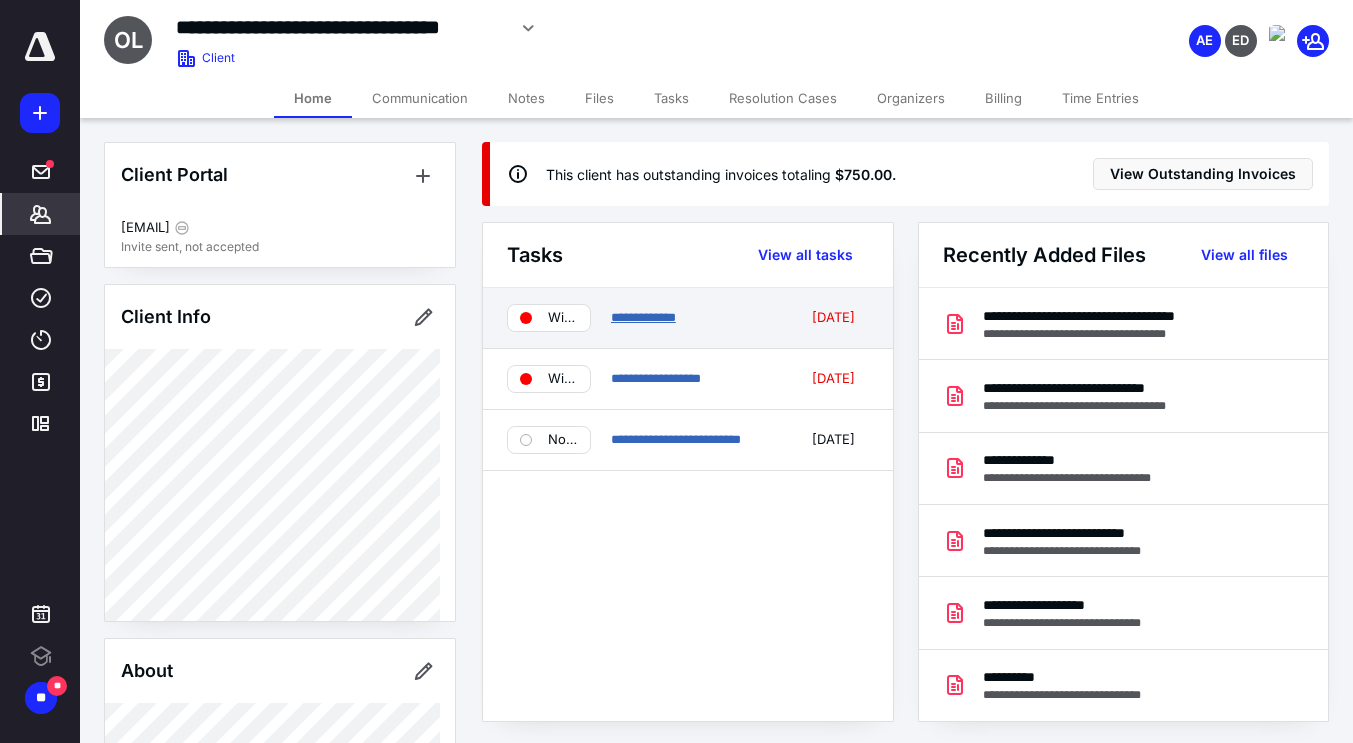 scroll, scrollTop: 0, scrollLeft: 0, axis: both 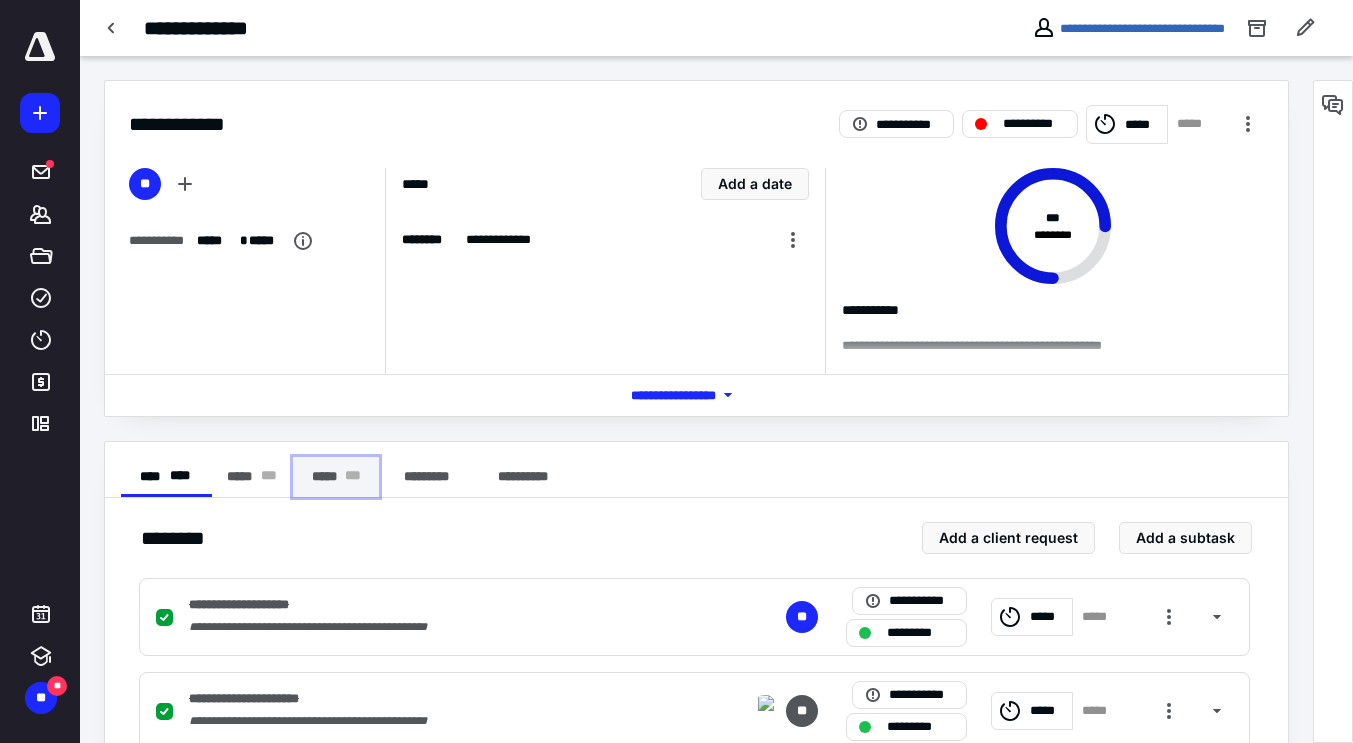click on "***** * * *" at bounding box center (336, 477) 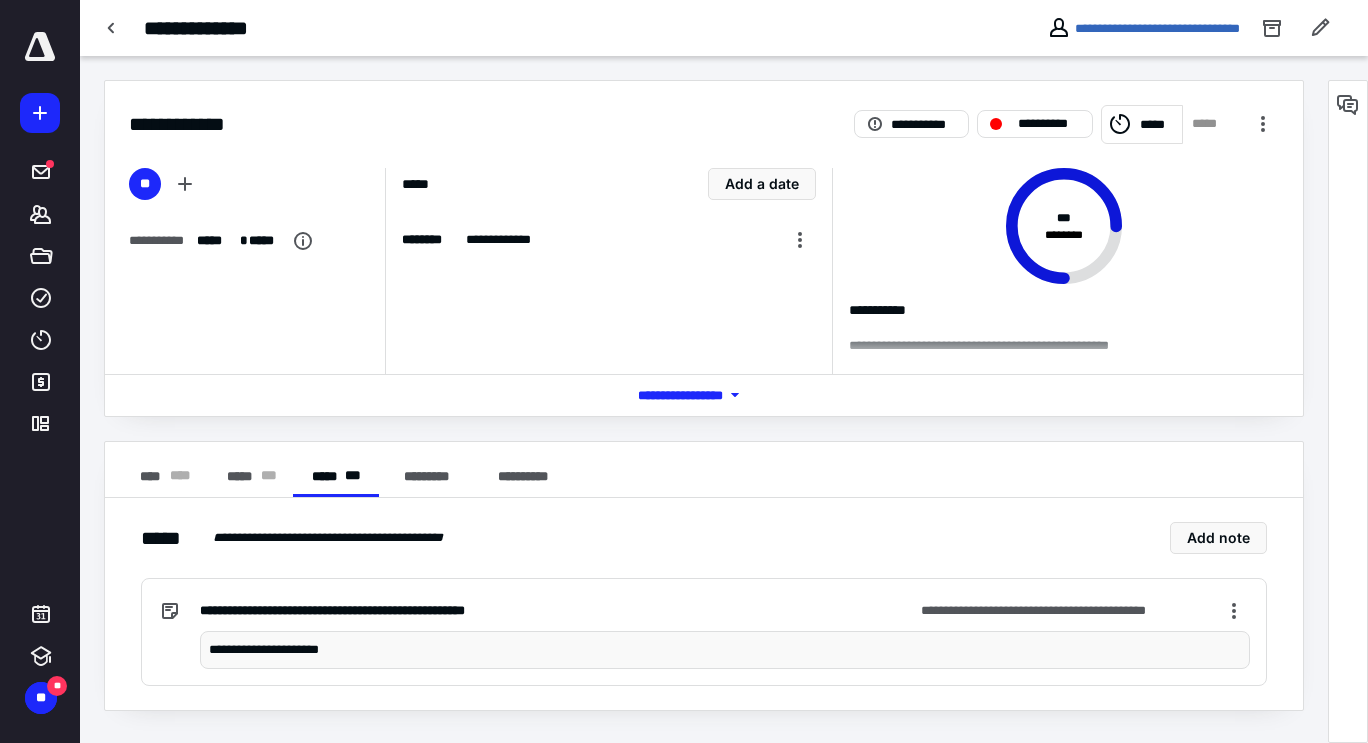 click on "**********" at bounding box center [725, 650] 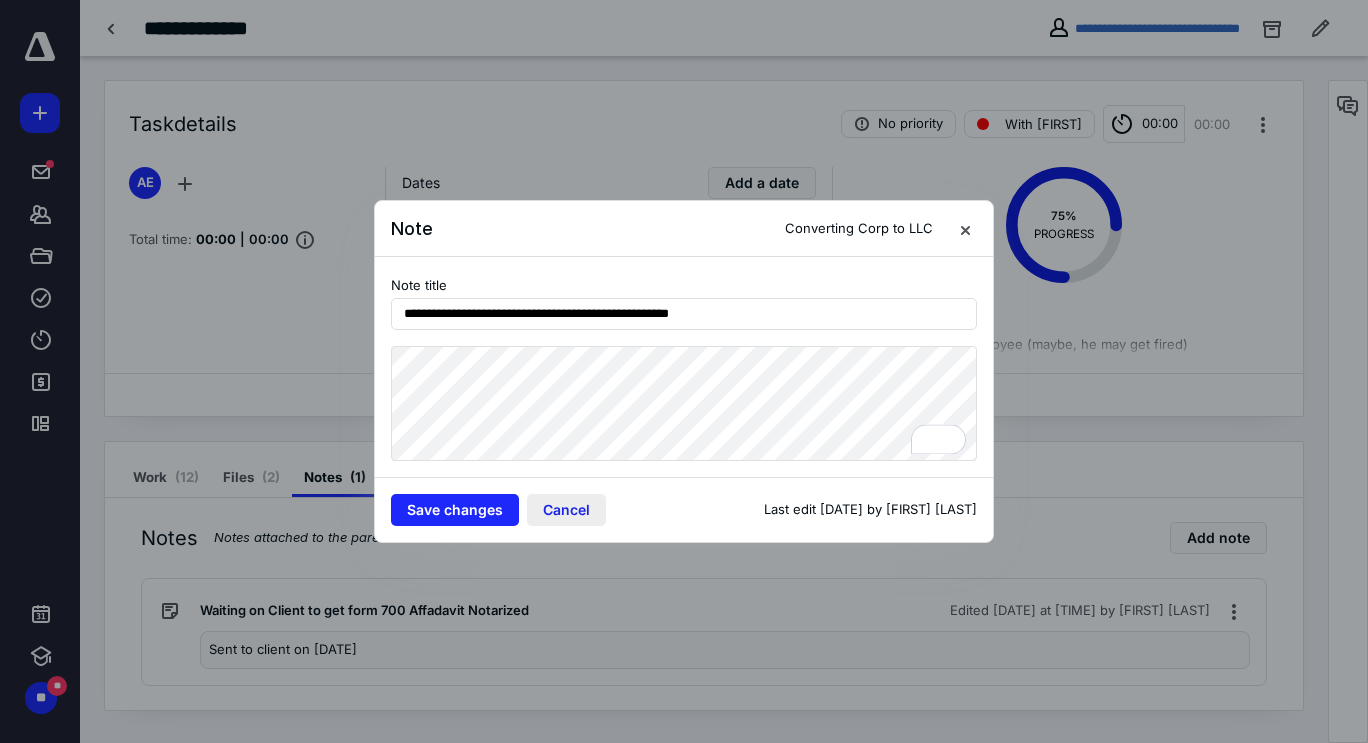 click on "Cancel" at bounding box center [566, 510] 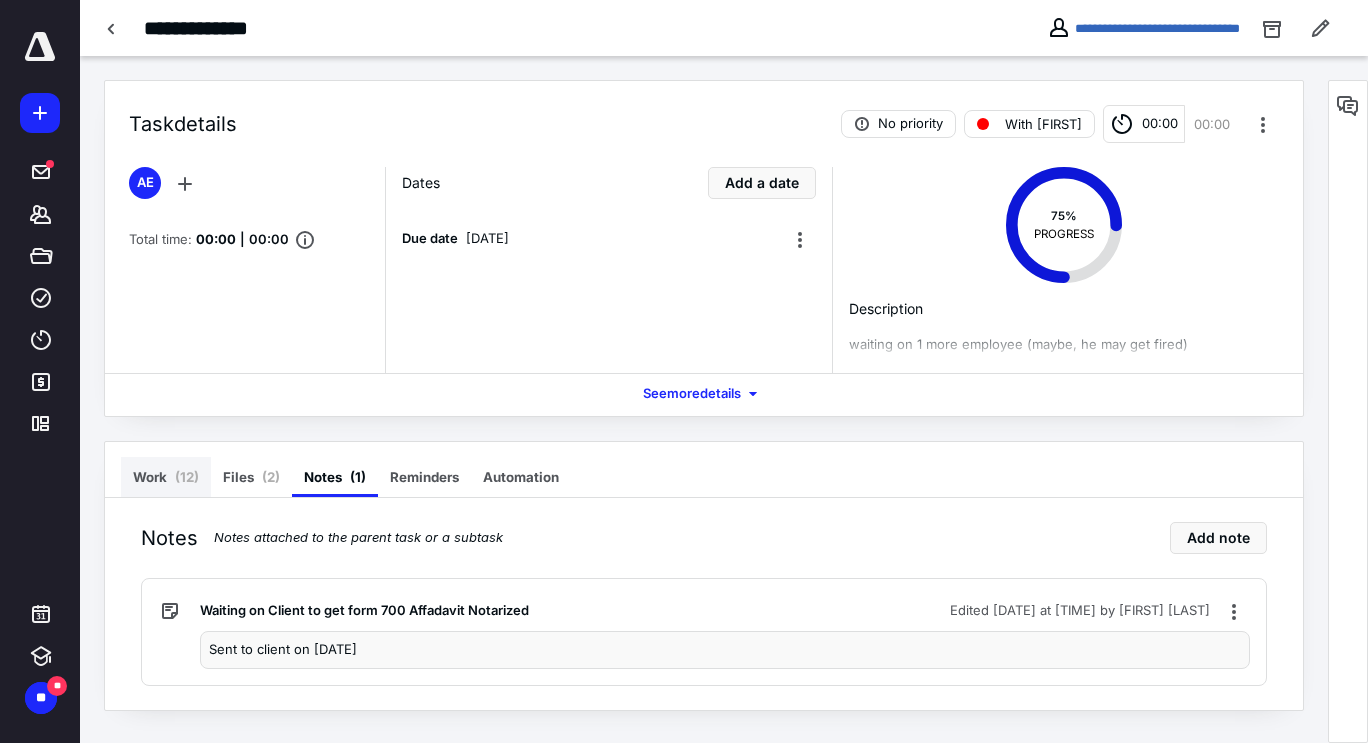 click on "Work ( 12 )" at bounding box center (166, 477) 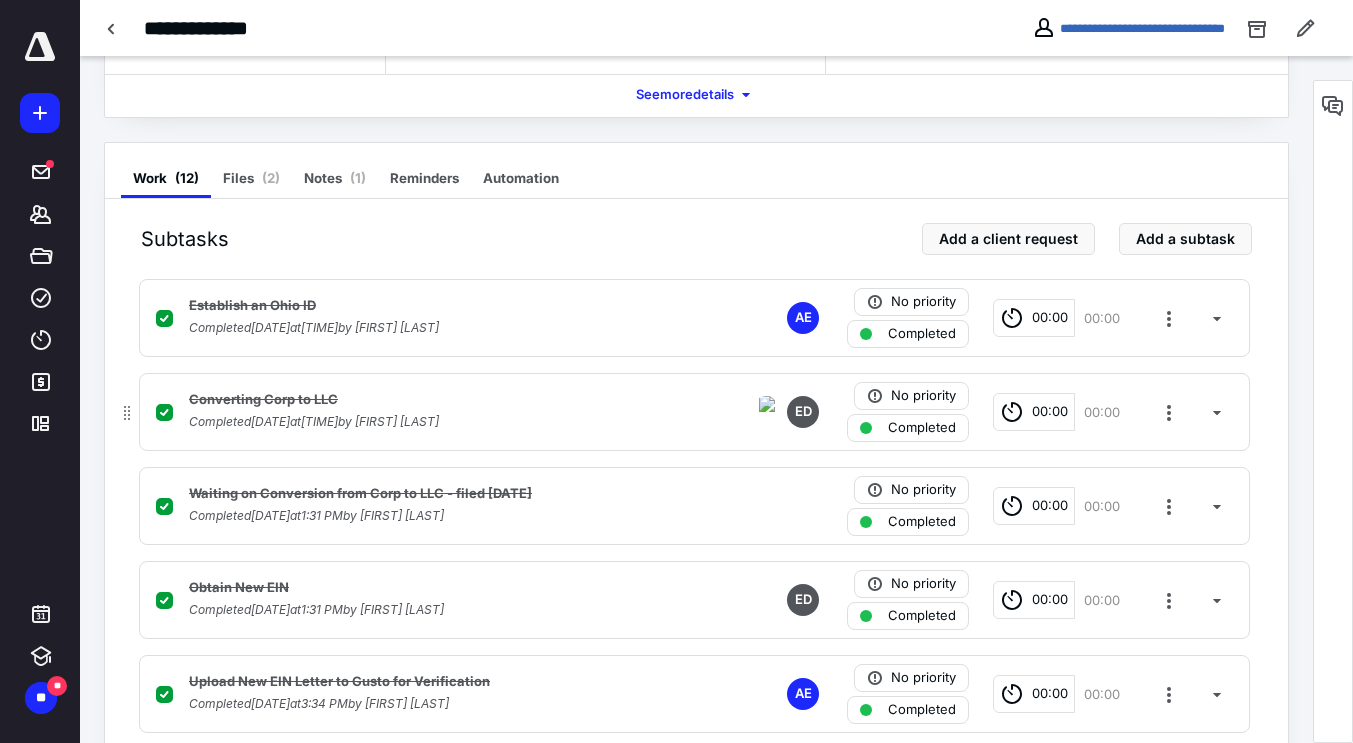 scroll, scrollTop: 301, scrollLeft: 0, axis: vertical 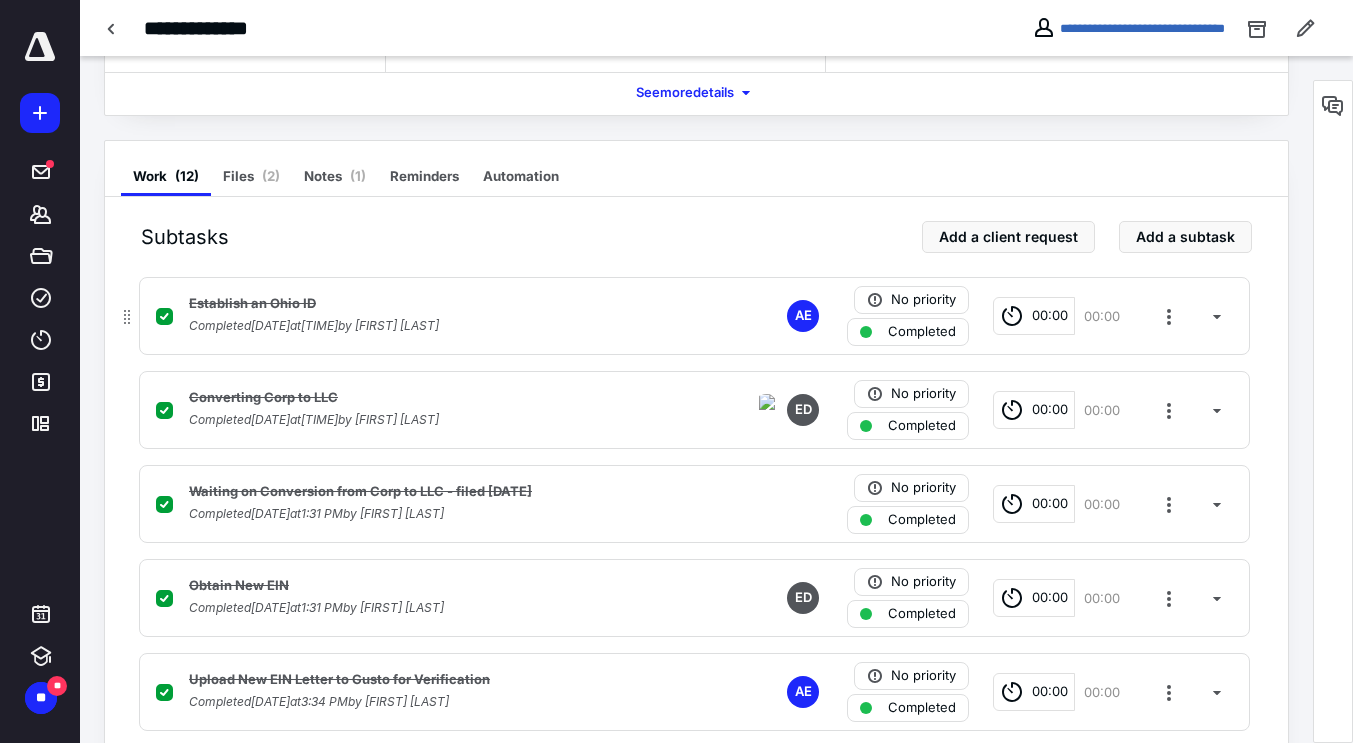 click on "Establish an Ohio ID Completed  [DATE]  at  [TIME]  by [FIRST] [LAST] AE No priority Completed 00:00 00:00" at bounding box center [694, 316] 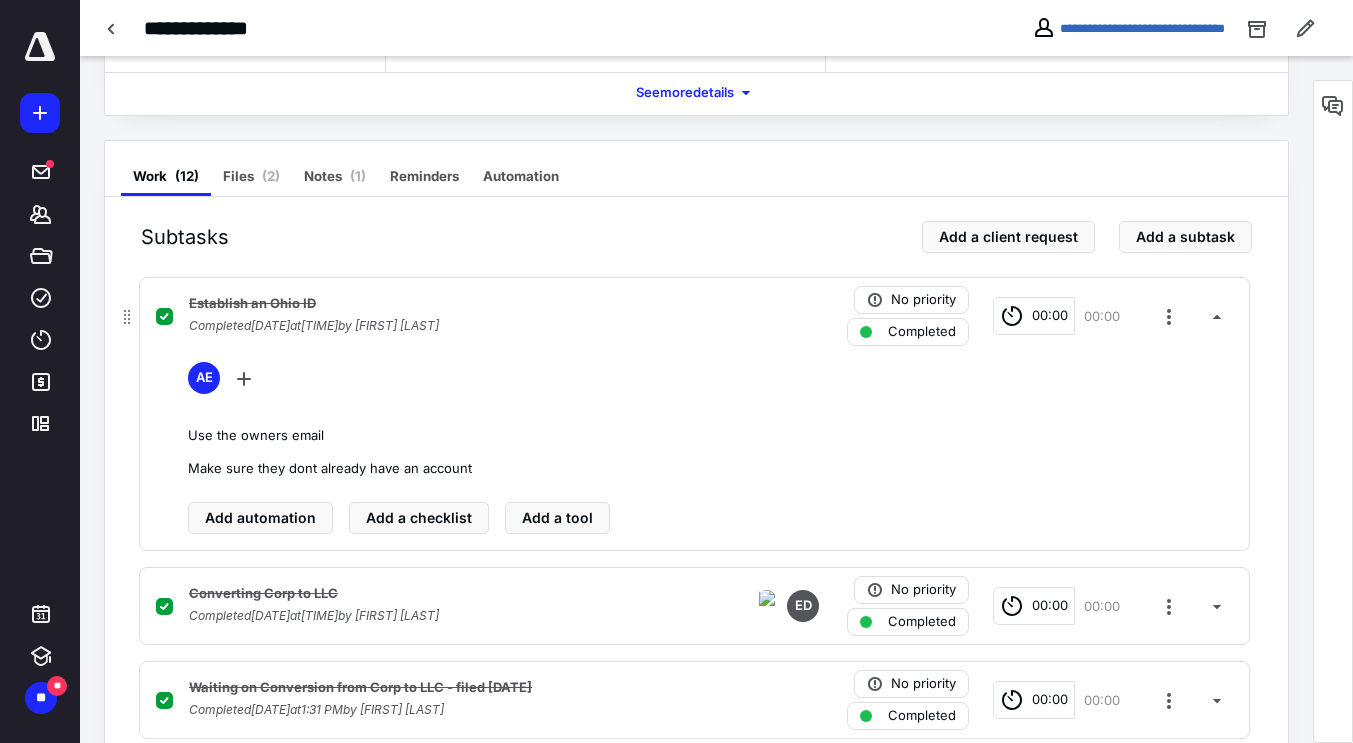 click on "Establish an Ohio ID Completed  [DATE]  at  [TIME]  by [FIRST] [LAST] No priority Completed 00:00 00:00" at bounding box center [694, 316] 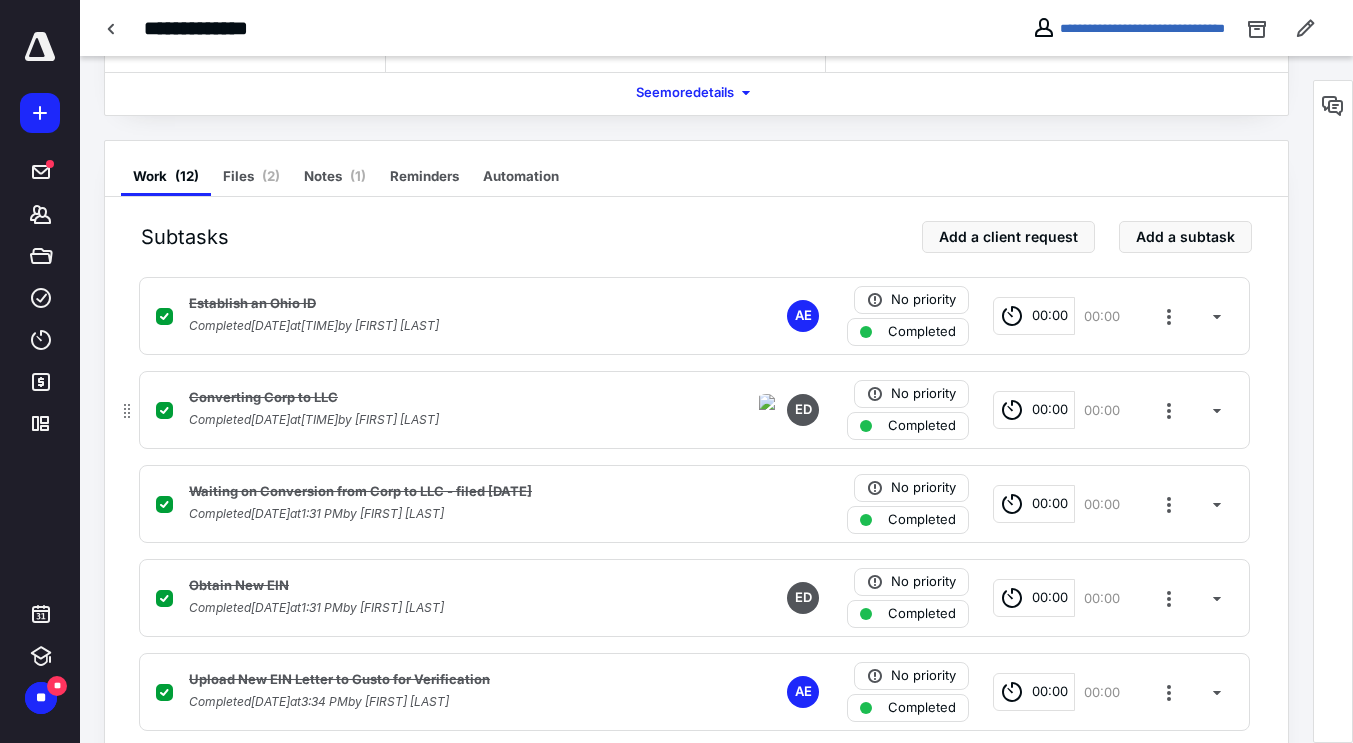 click on "Converting Corp to LLC" at bounding box center [432, 398] 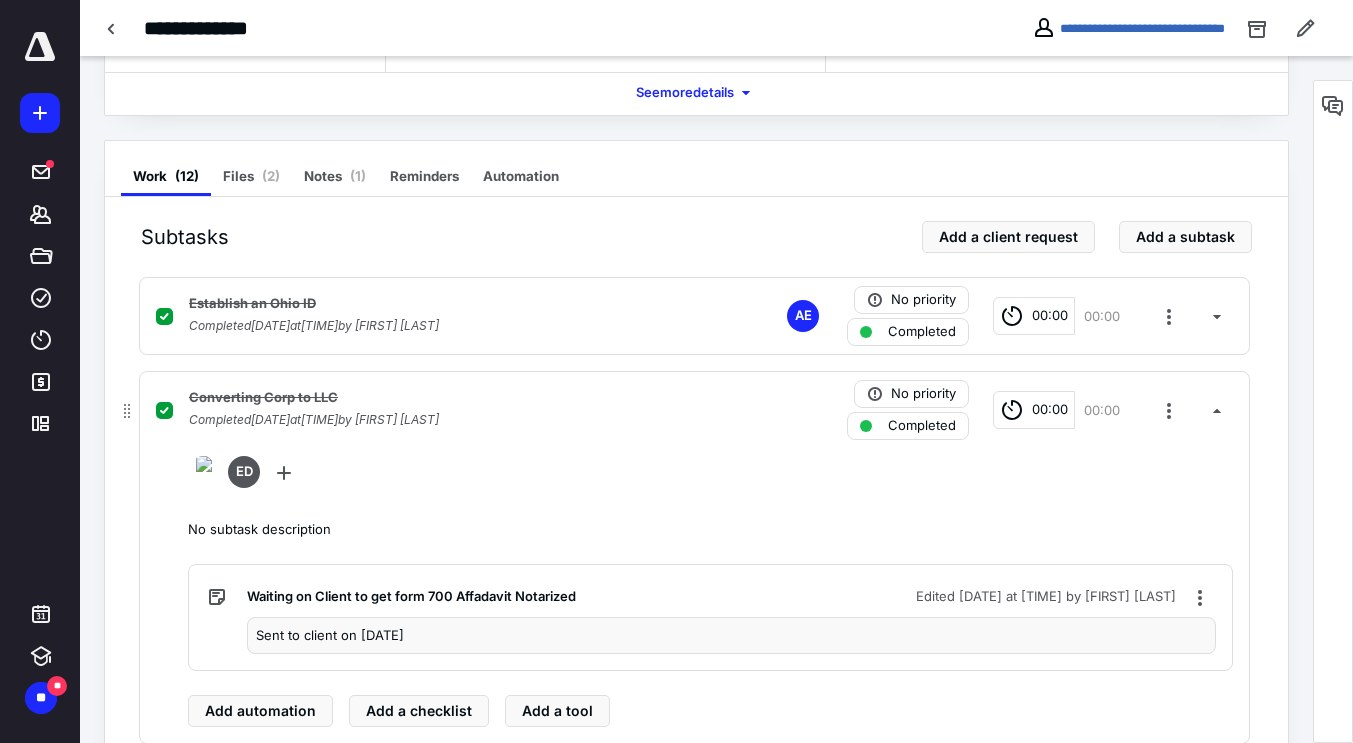 click on "Converting Corp to LLC" at bounding box center [432, 398] 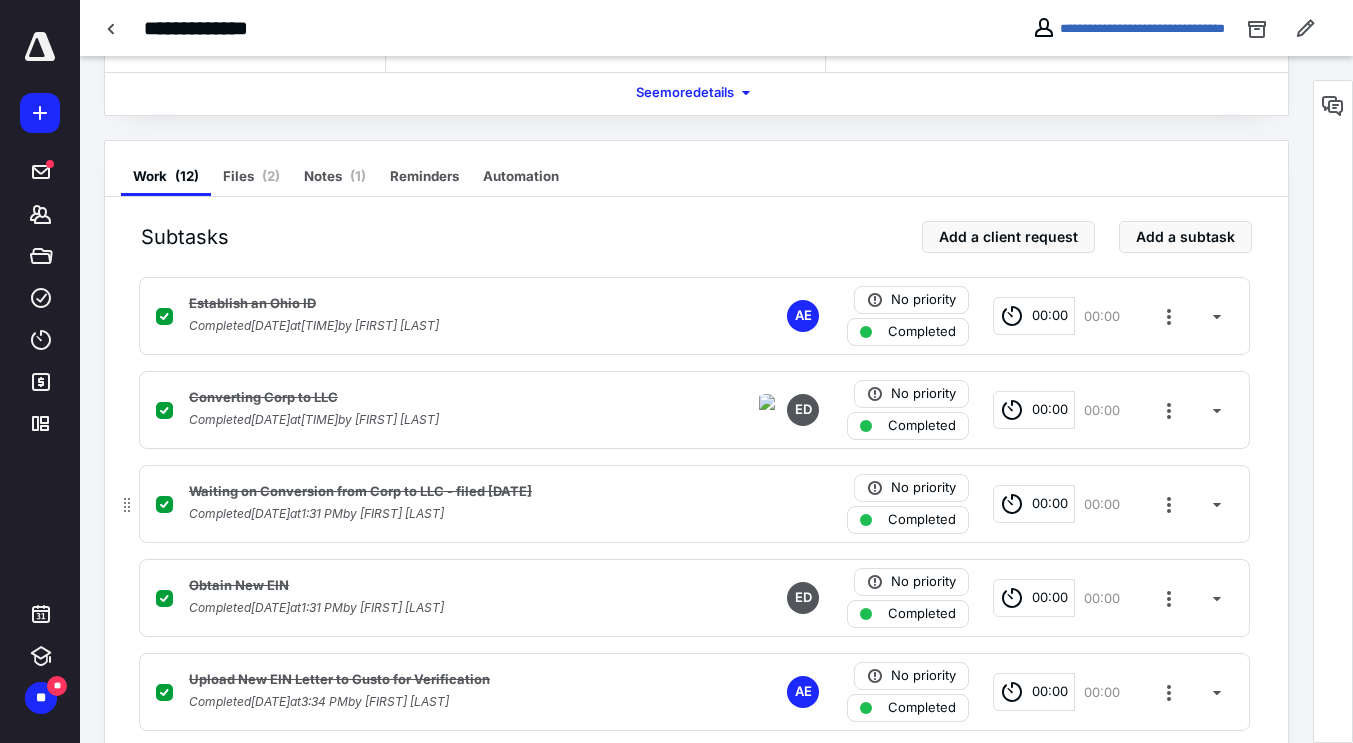 click on "Waiting on Conversion from Corp to LLC - filed [DATE]" at bounding box center (432, 492) 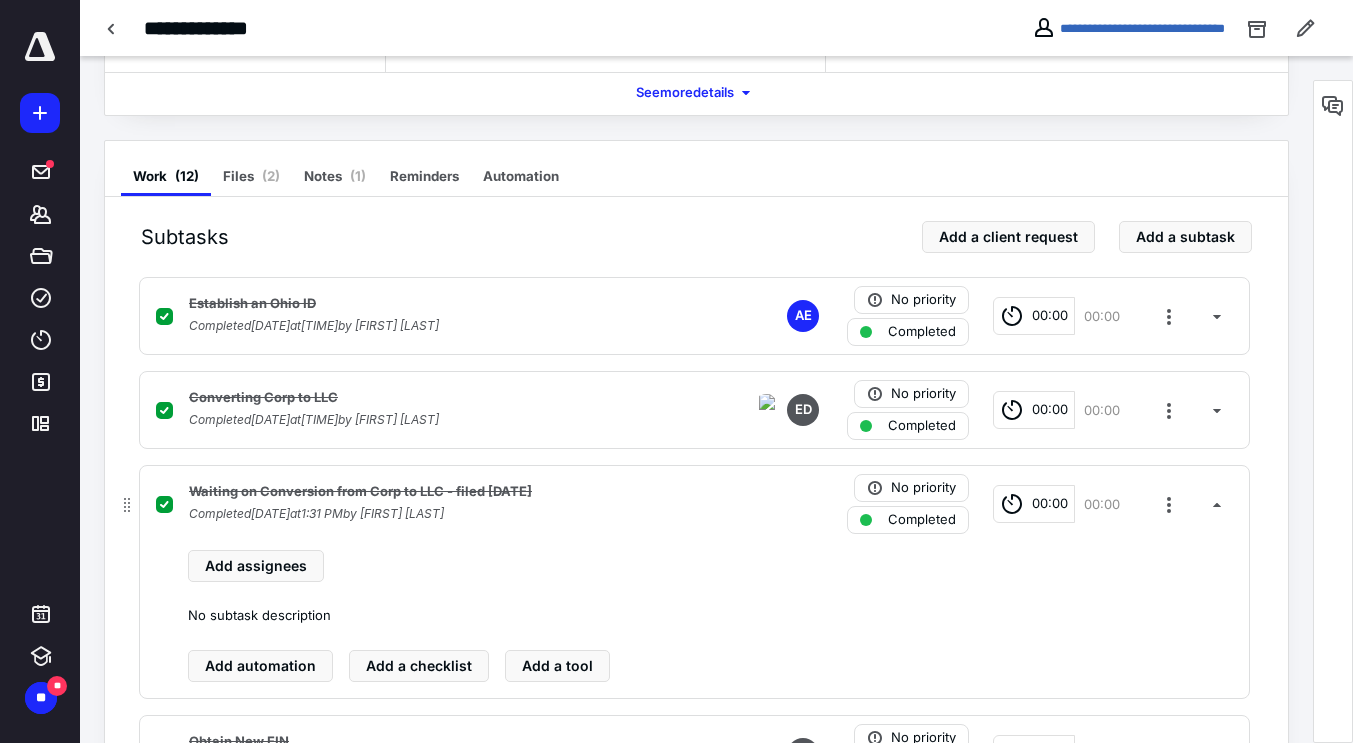 click on "Waiting on Conversion from Corp to LLC - filed [DATE]" at bounding box center (432, 492) 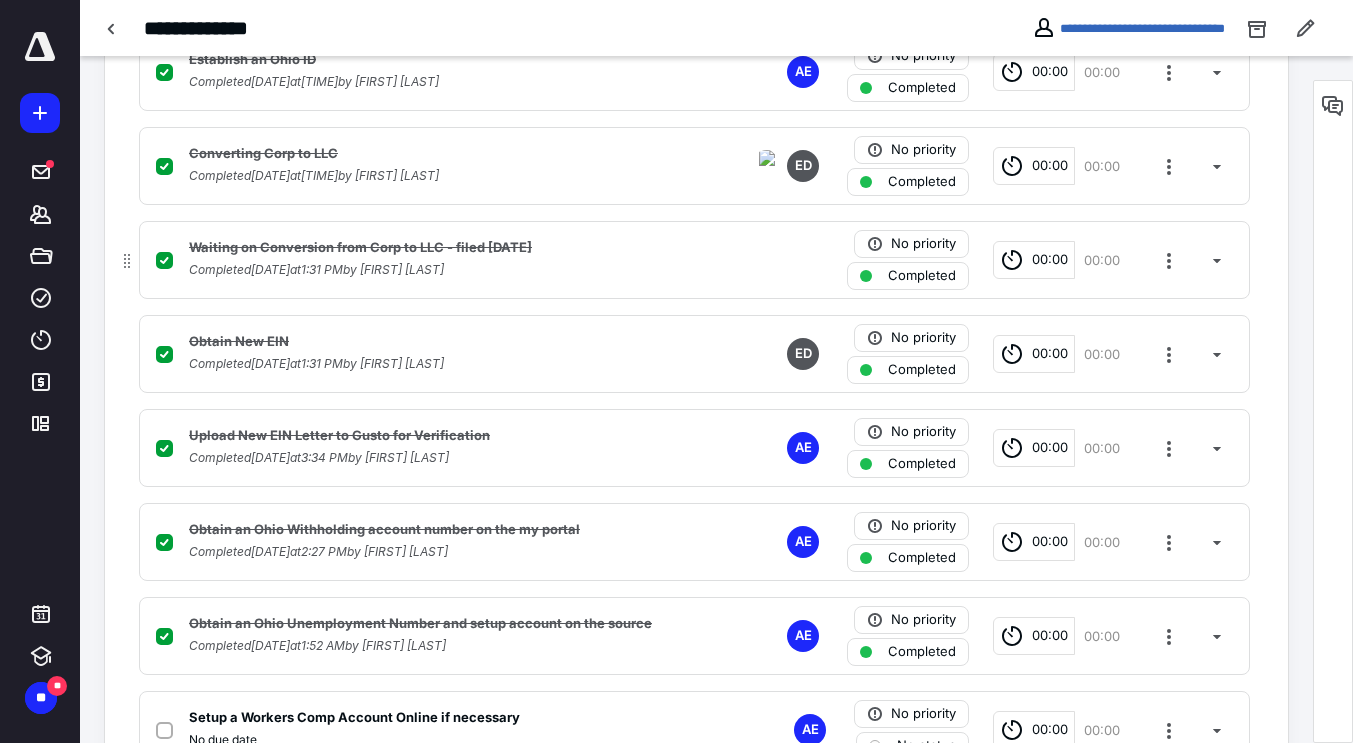 scroll, scrollTop: 546, scrollLeft: 0, axis: vertical 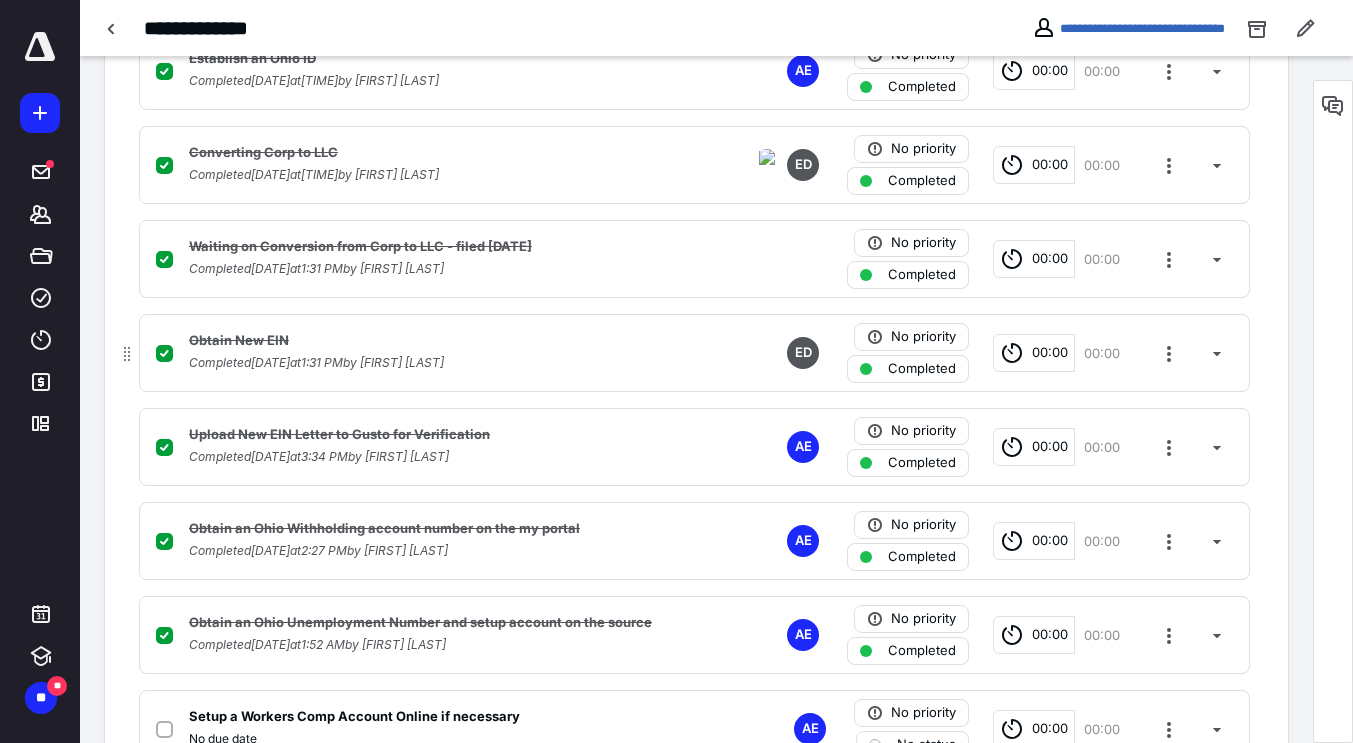 click on "Obtain New EIN" at bounding box center (432, 341) 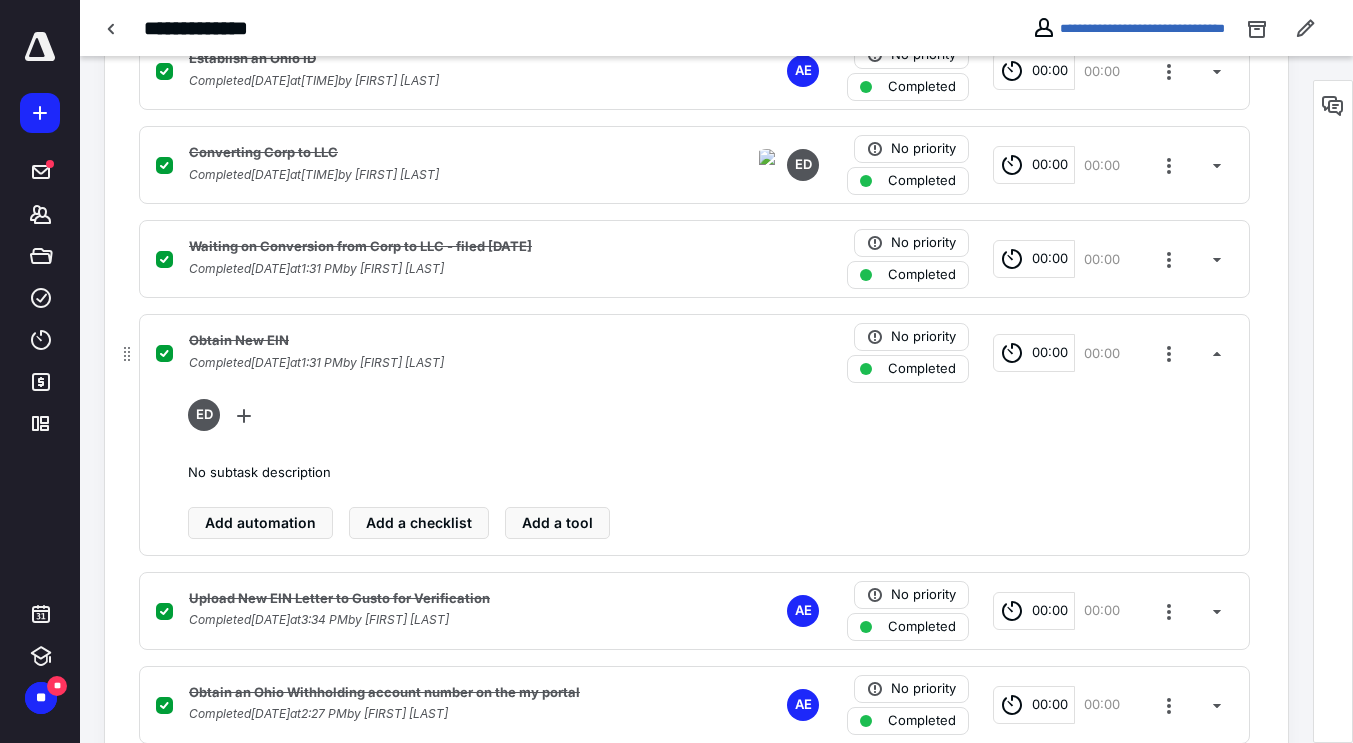 click on "Obtain New EIN" at bounding box center (432, 341) 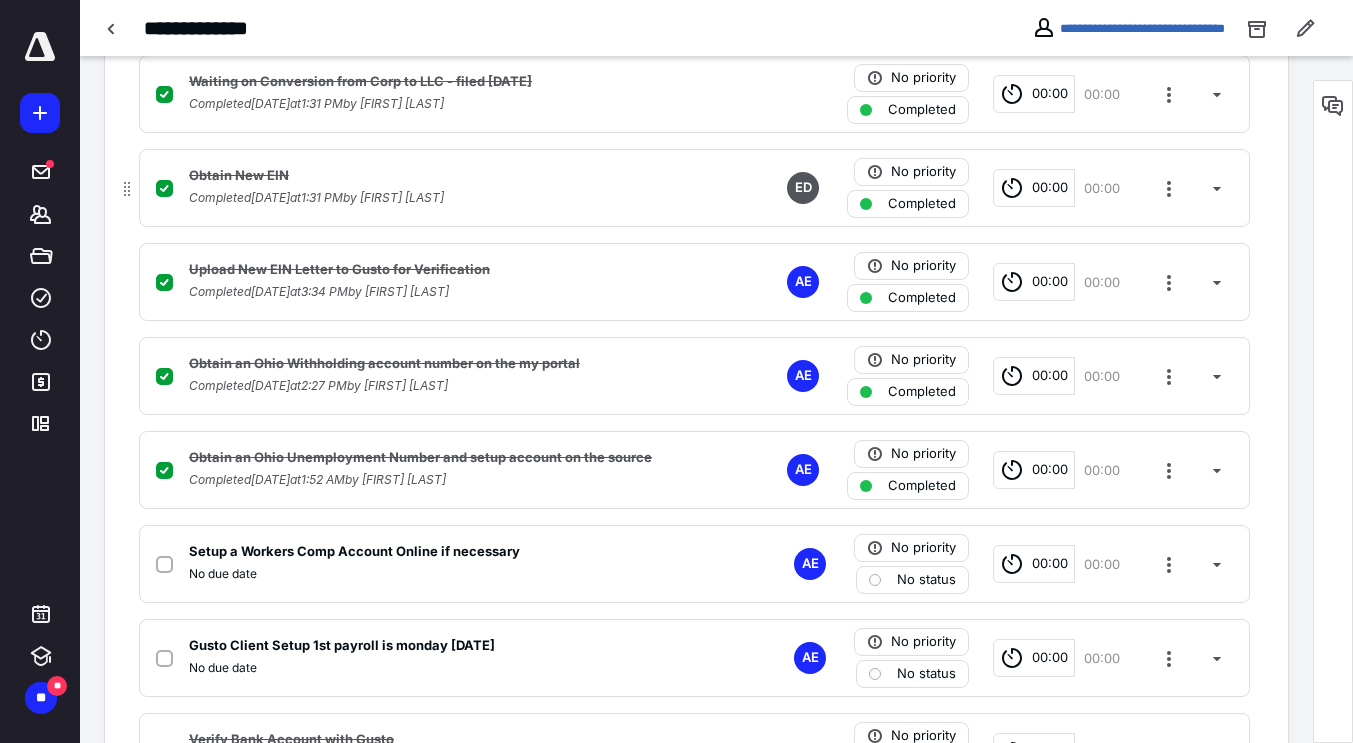 scroll, scrollTop: 722, scrollLeft: 0, axis: vertical 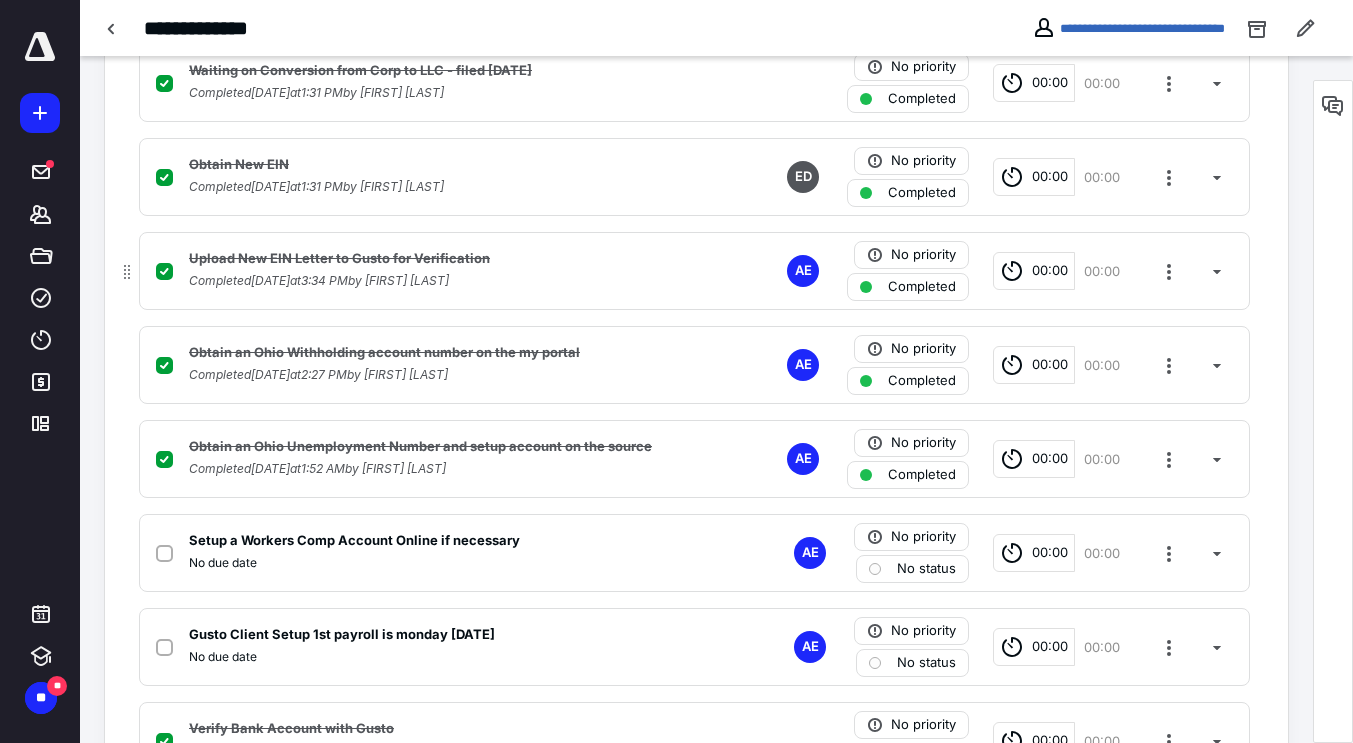click on "Upload New EIN Letter to Gusto for Verification Completed  [DATE]  at  [TIME]  by [FIRST] [LAST] AE No priority Completed 00:00 00:00" at bounding box center (694, 271) 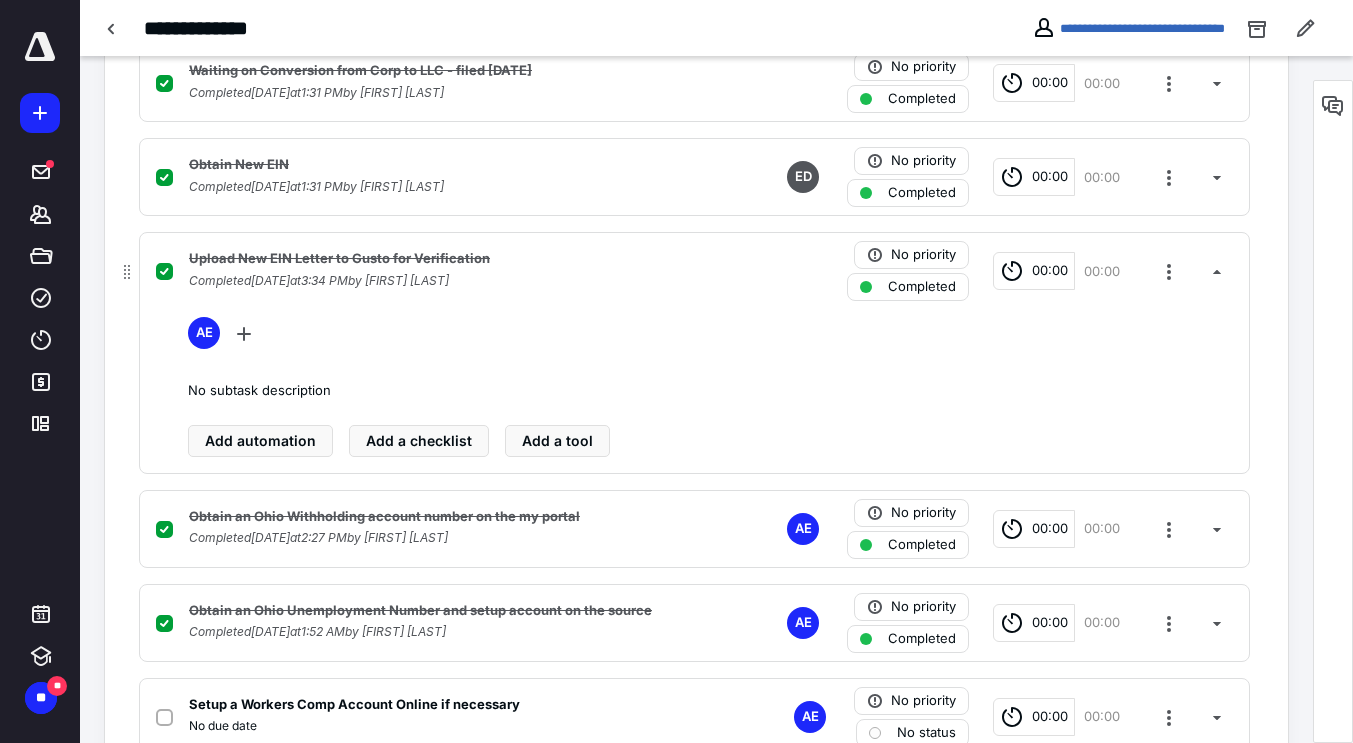 click on "Upload New EIN Letter to Gusto for Verification Completed  [DATE]  at  [TIME]  by [FIRST] [LAST] No priority Completed 00:00 00:00" at bounding box center [694, 271] 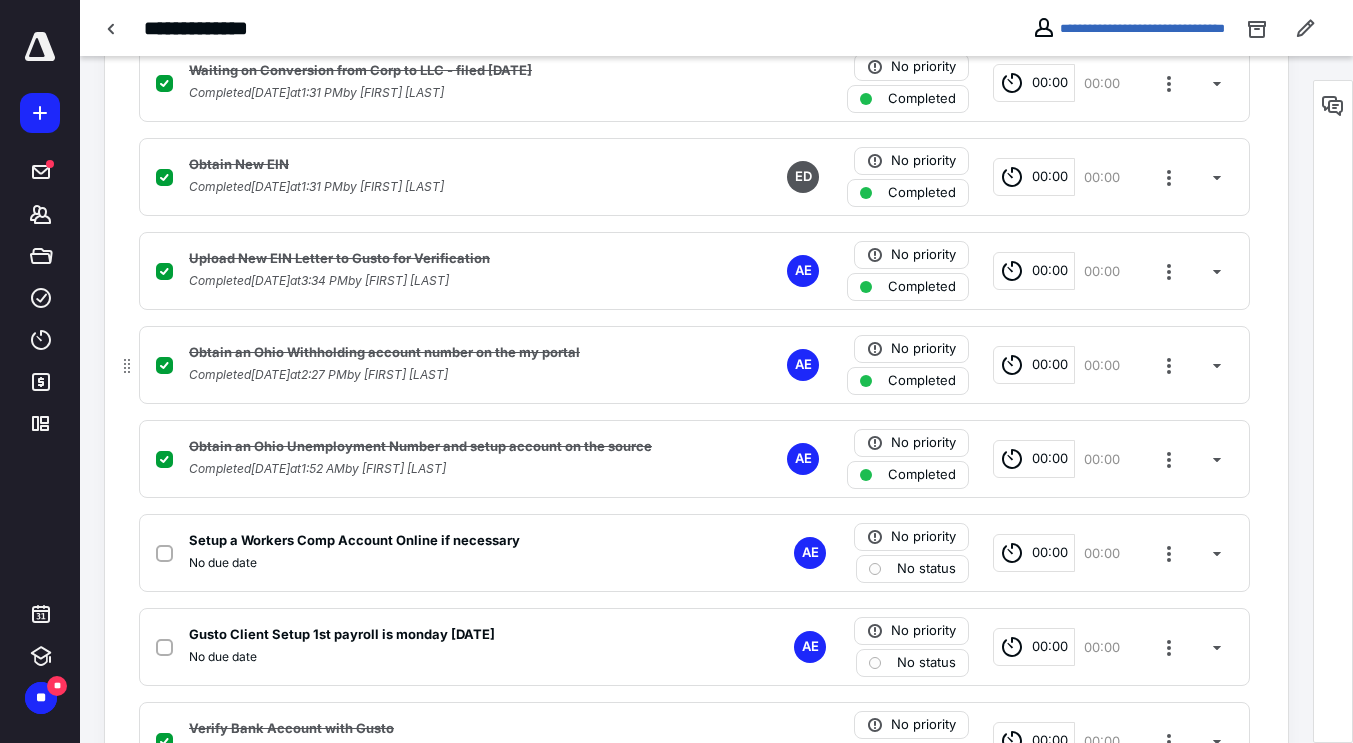 click on "Obtain an Ohio Withholding account number on the my portal" at bounding box center [432, 353] 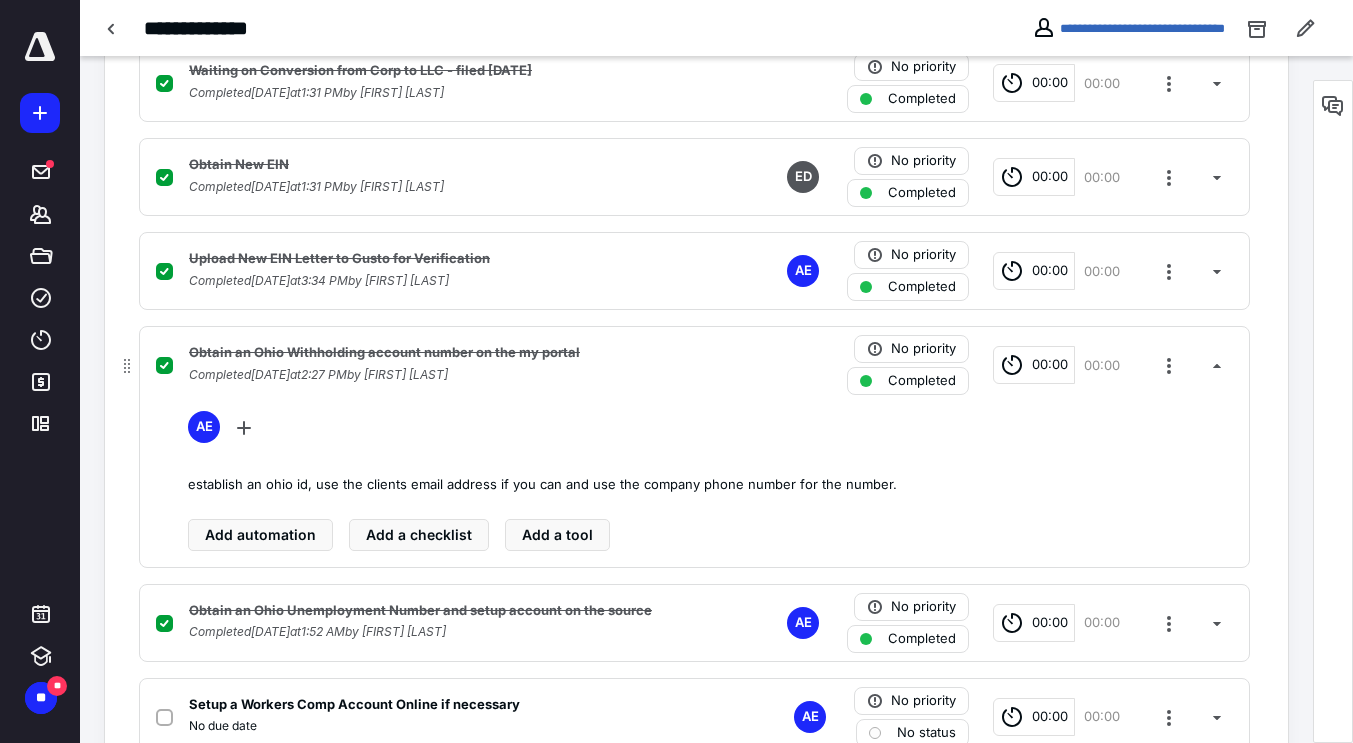 click on "Obtain an Ohio Withholding account number on the my portal" at bounding box center (432, 353) 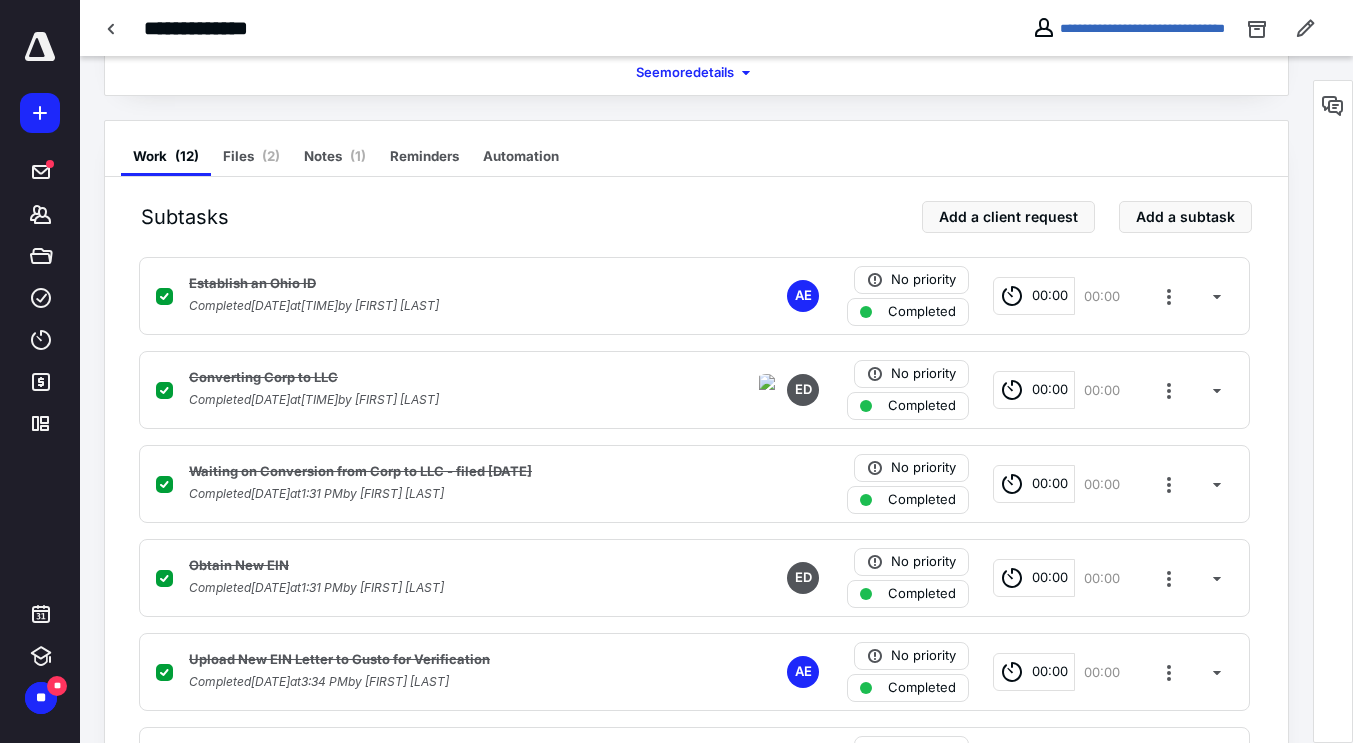 scroll, scrollTop: 0, scrollLeft: 0, axis: both 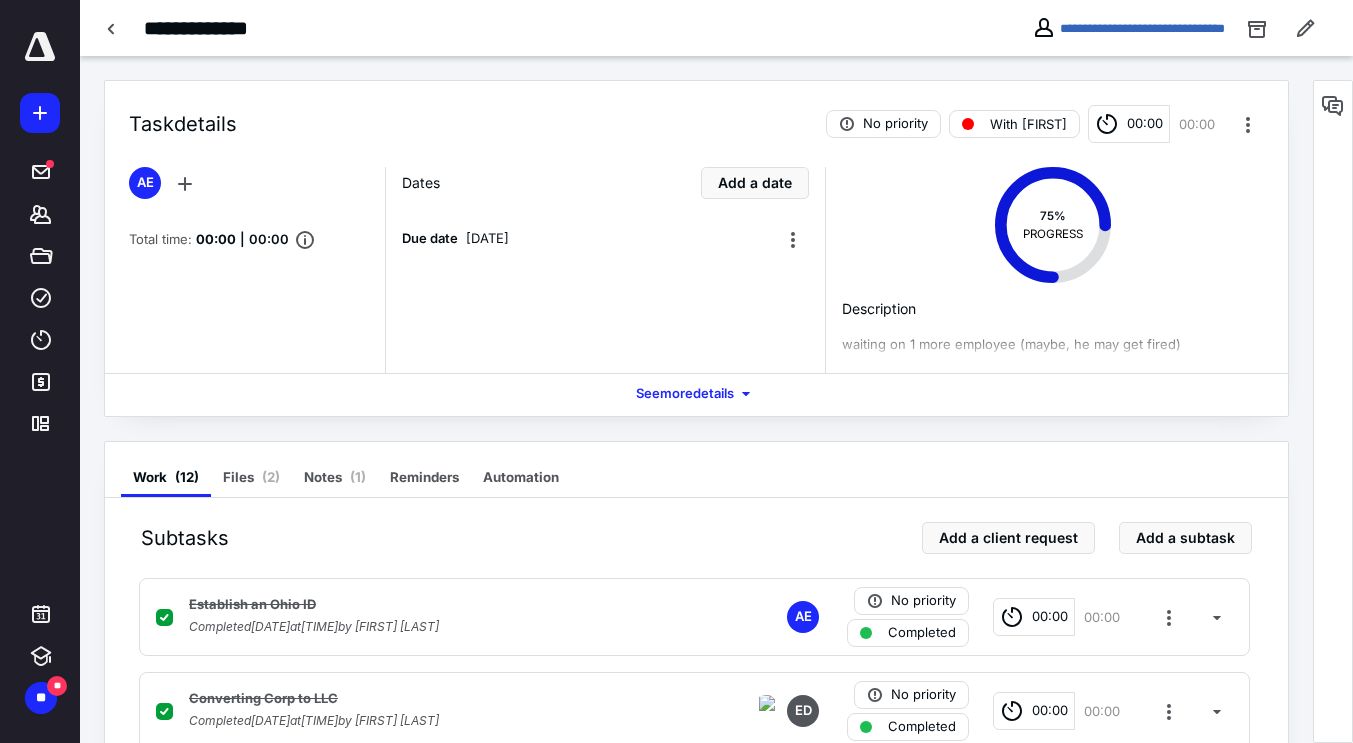 click 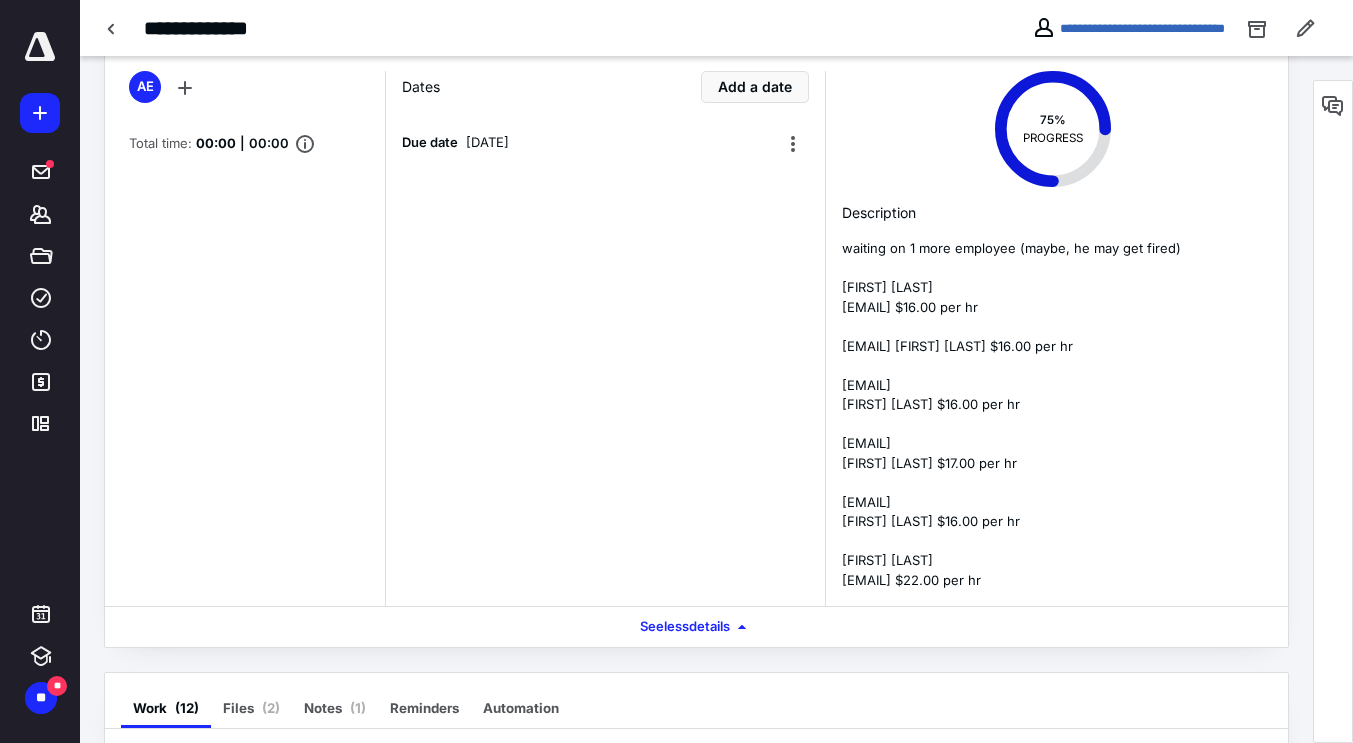 scroll, scrollTop: 192, scrollLeft: 0, axis: vertical 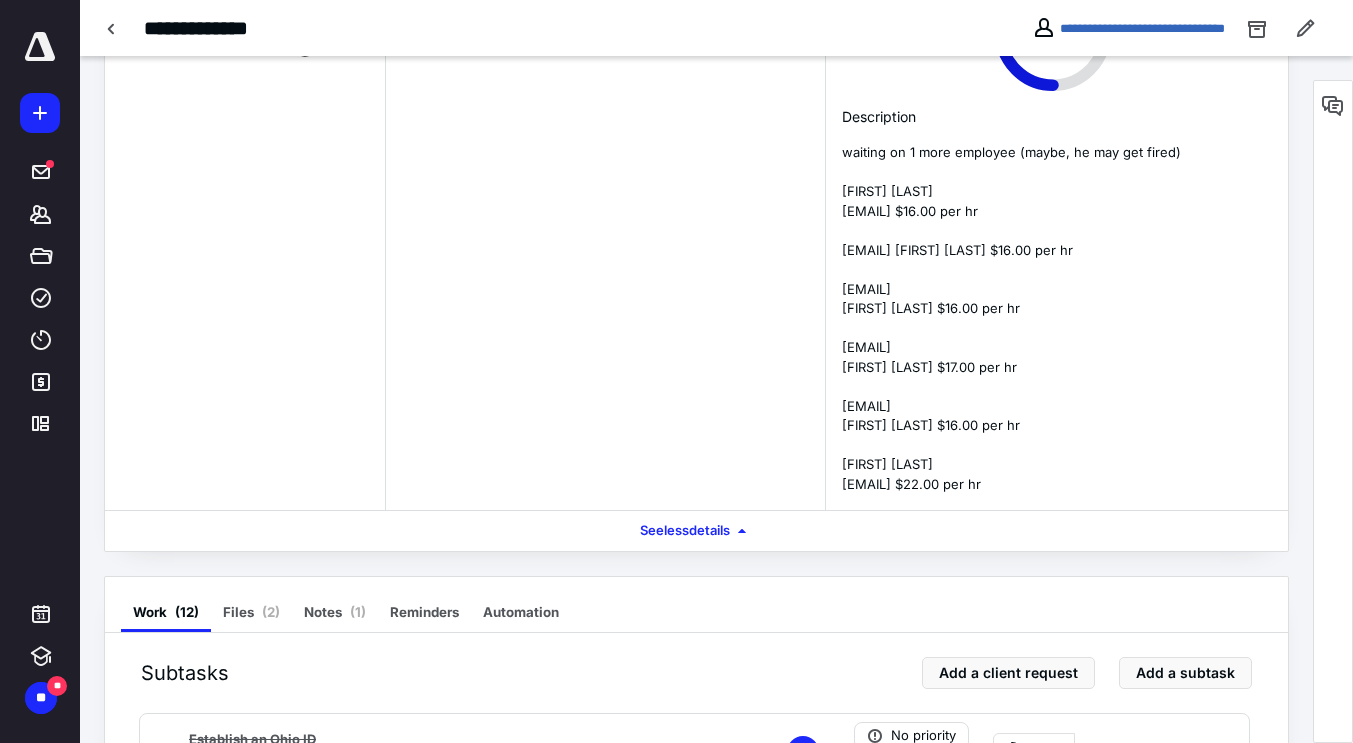 click on "Task  details No priority With [FIRST] 00:00 00:00 Dates Add a date Due date [DATE] 75 % PROGRESS Description waiting on 1 more employee (maybe, he may get fired) [FIRST] [LAST] [EMAIL] $16.00 per hr [EMAIL] [FIRST] [LAST] $16.00 per hr
[EMAIL]
[FIRST] [LAST] $17.00 per hr
[EMAIL]
[FIRST] [LAST] $16.00 per hr
[FIRST] [LAST]
[EMAIL] $22.00 per hr See  less  details  Work ( 12 ) Files ( 2 ) Notes ( 1 ) Reminders Automation Subtasks Add a client request Add a subtask Establish an Ohio ID Completed  [DATE]  at  [TIME]  by [FIRST] [LAST] AE No priority Completed 00:00 00:00 Converting Corp to LLC Completed  [DATE]  at  [TIME]  by [FIRST] [LAST] ED No priority Completed 00:00 00:00 Waiting on Conversion from Corp to LLC - filed [DATE] Completed  [DATE]  at  [TIME]  by [FIRST] No priority Completed 00:00 ED" at bounding box center [696, 869] 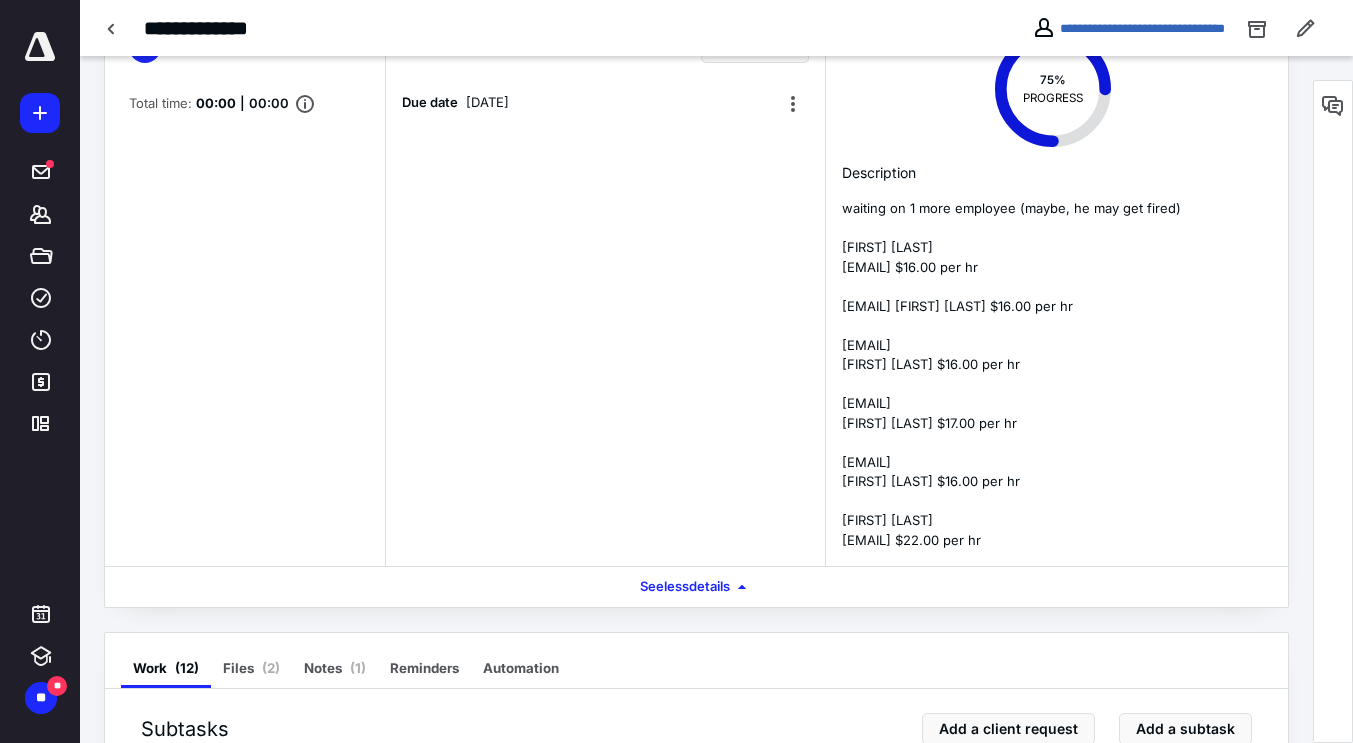 scroll, scrollTop: 0, scrollLeft: 0, axis: both 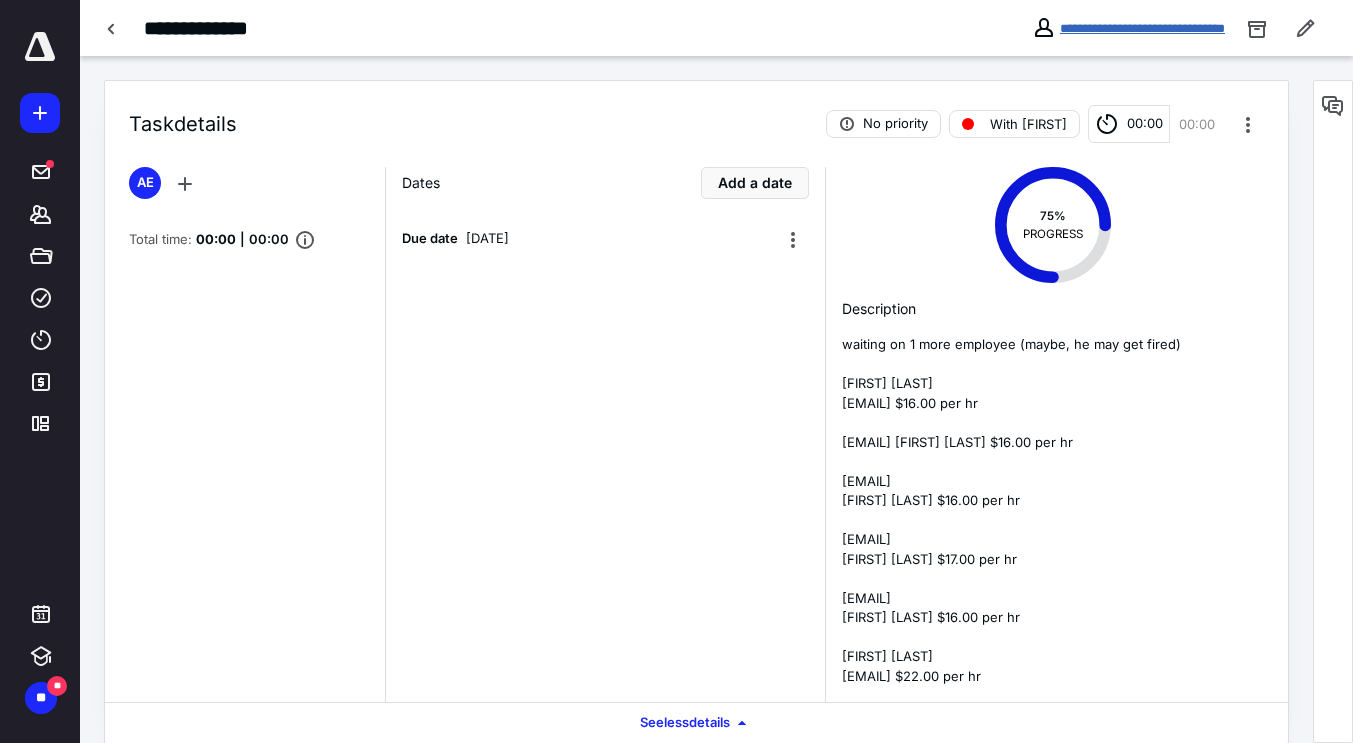 click on "**********" at bounding box center (1142, 28) 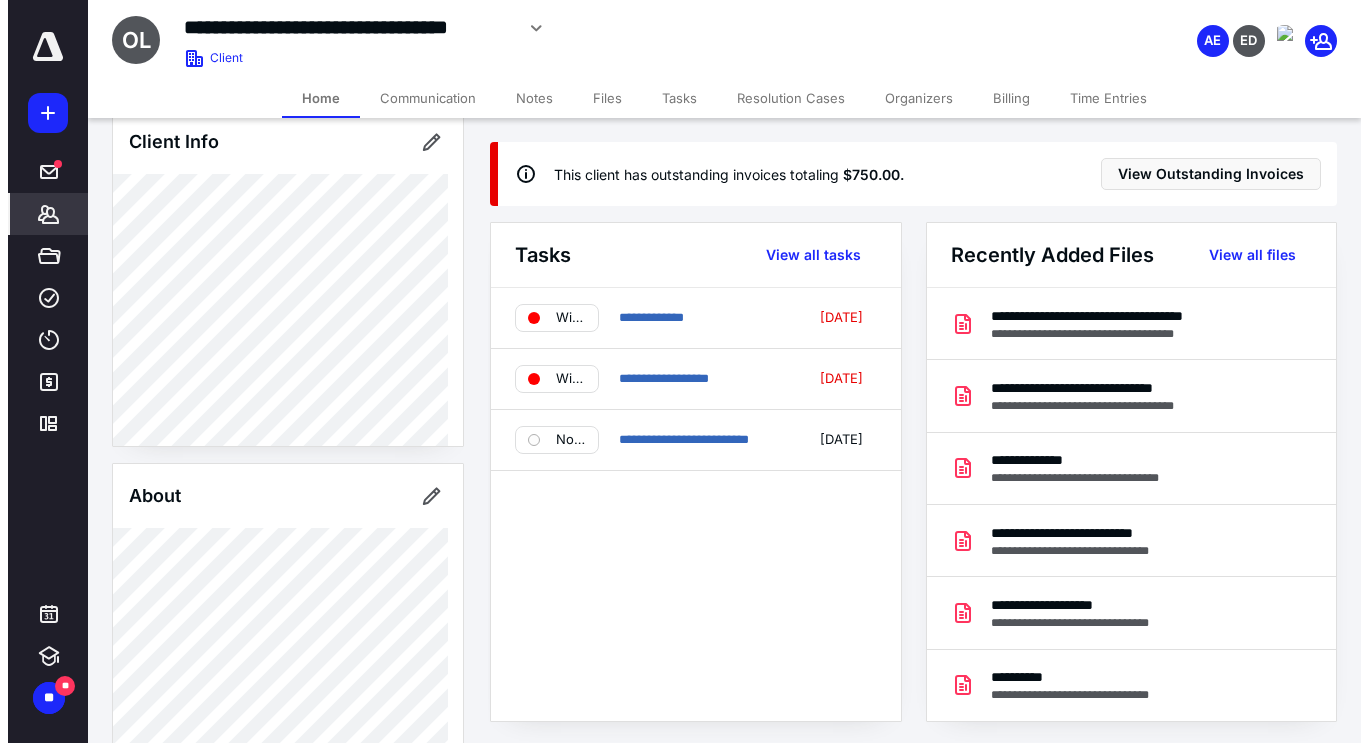 scroll, scrollTop: 0, scrollLeft: 0, axis: both 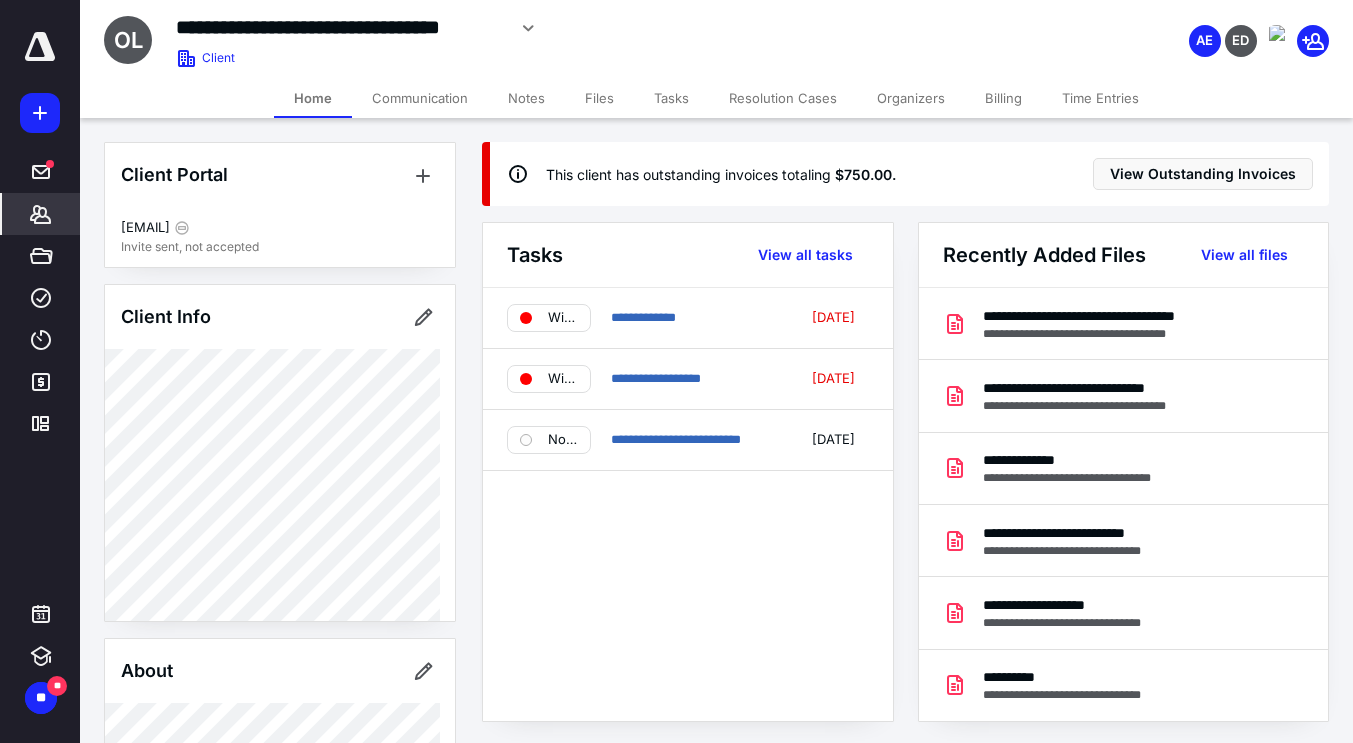 click on "Files" at bounding box center (599, 98) 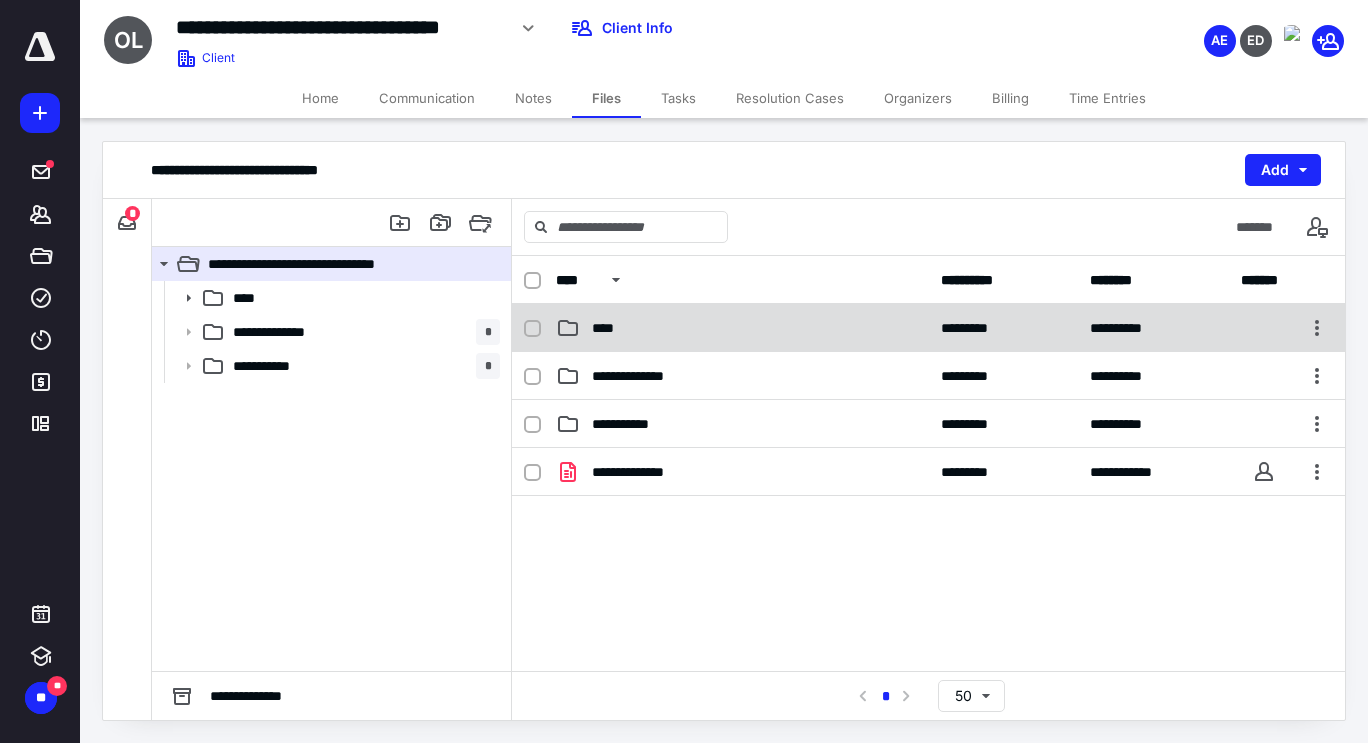 click on "****" at bounding box center [742, 328] 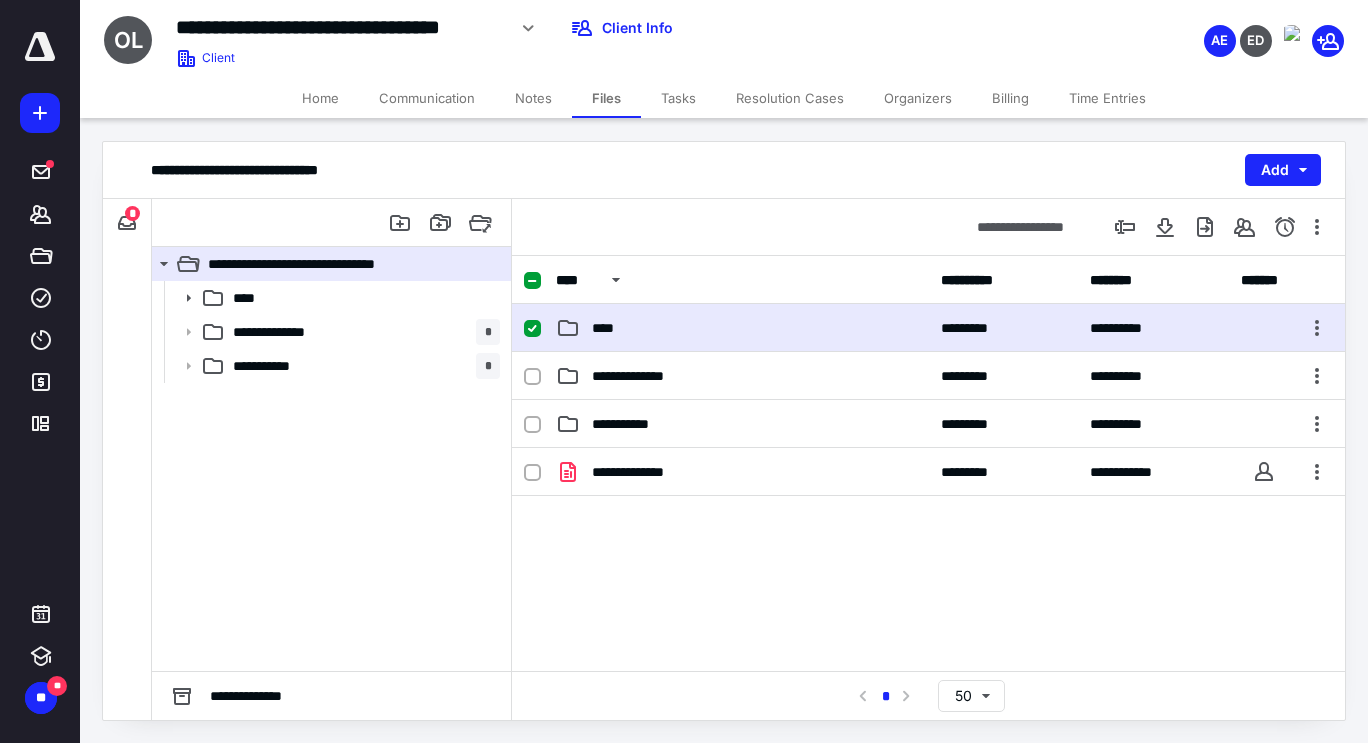 click on "****" at bounding box center (742, 328) 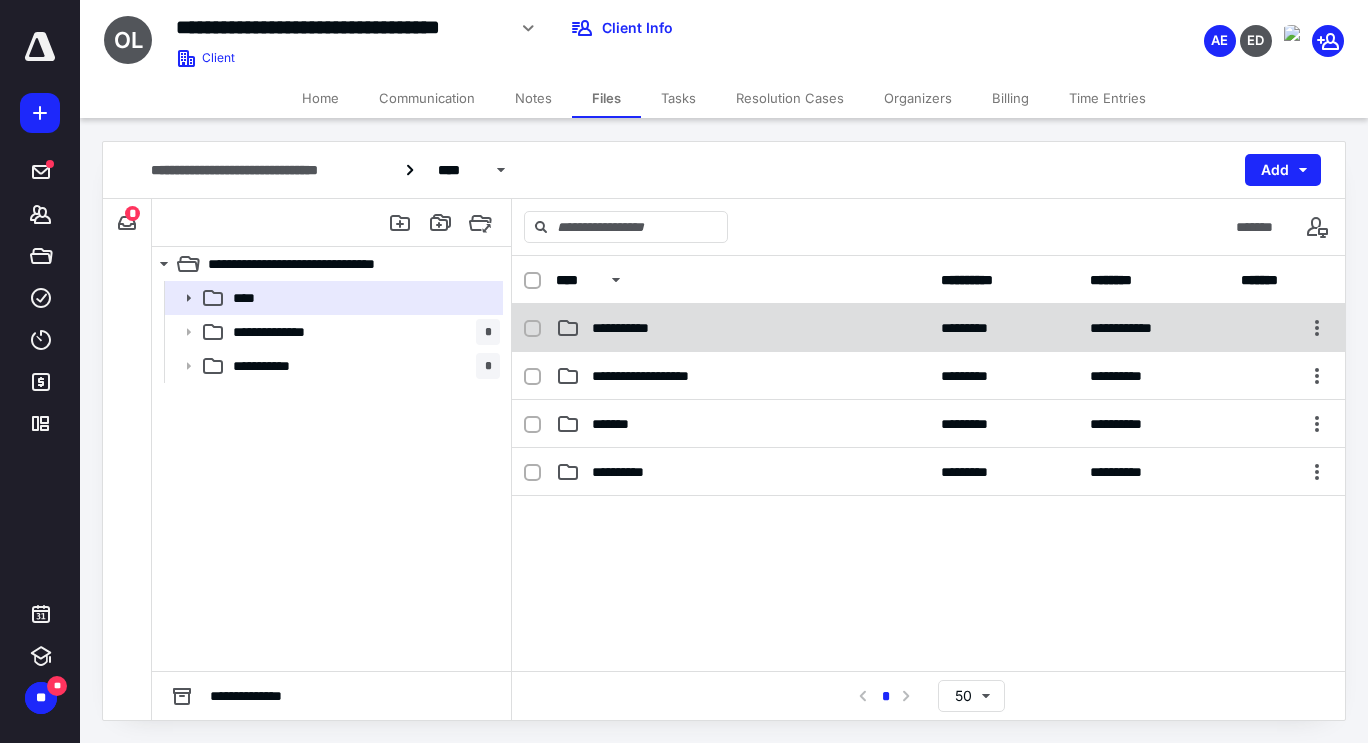 click on "**********" at bounding box center [742, 328] 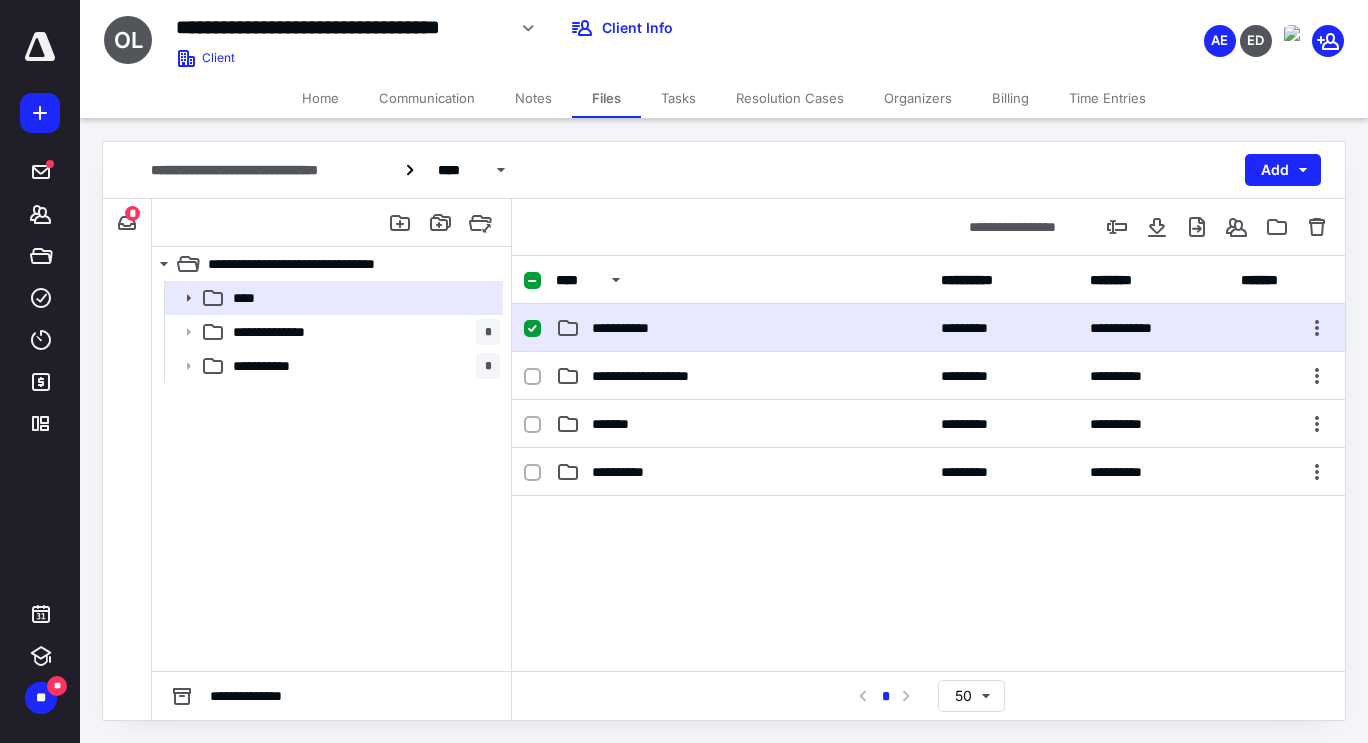 click on "**********" at bounding box center (742, 328) 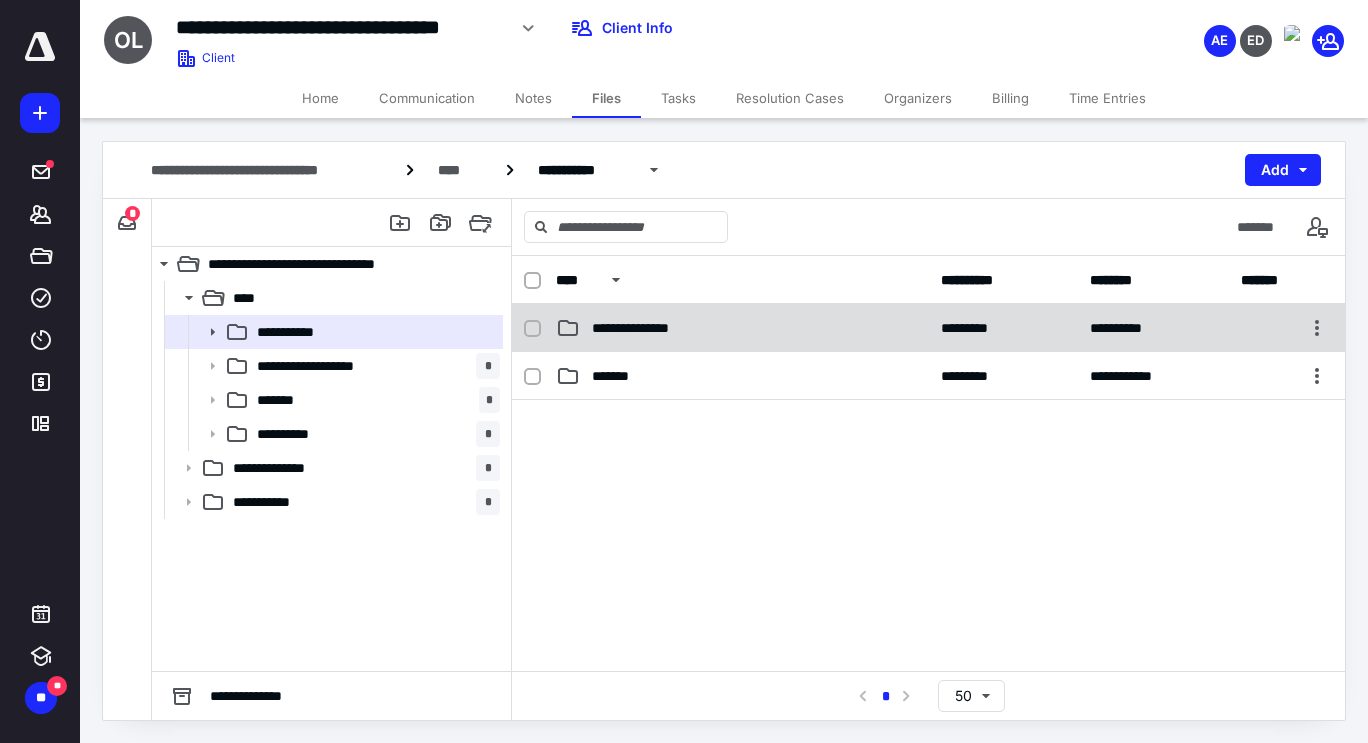 click on "**********" at bounding box center [742, 328] 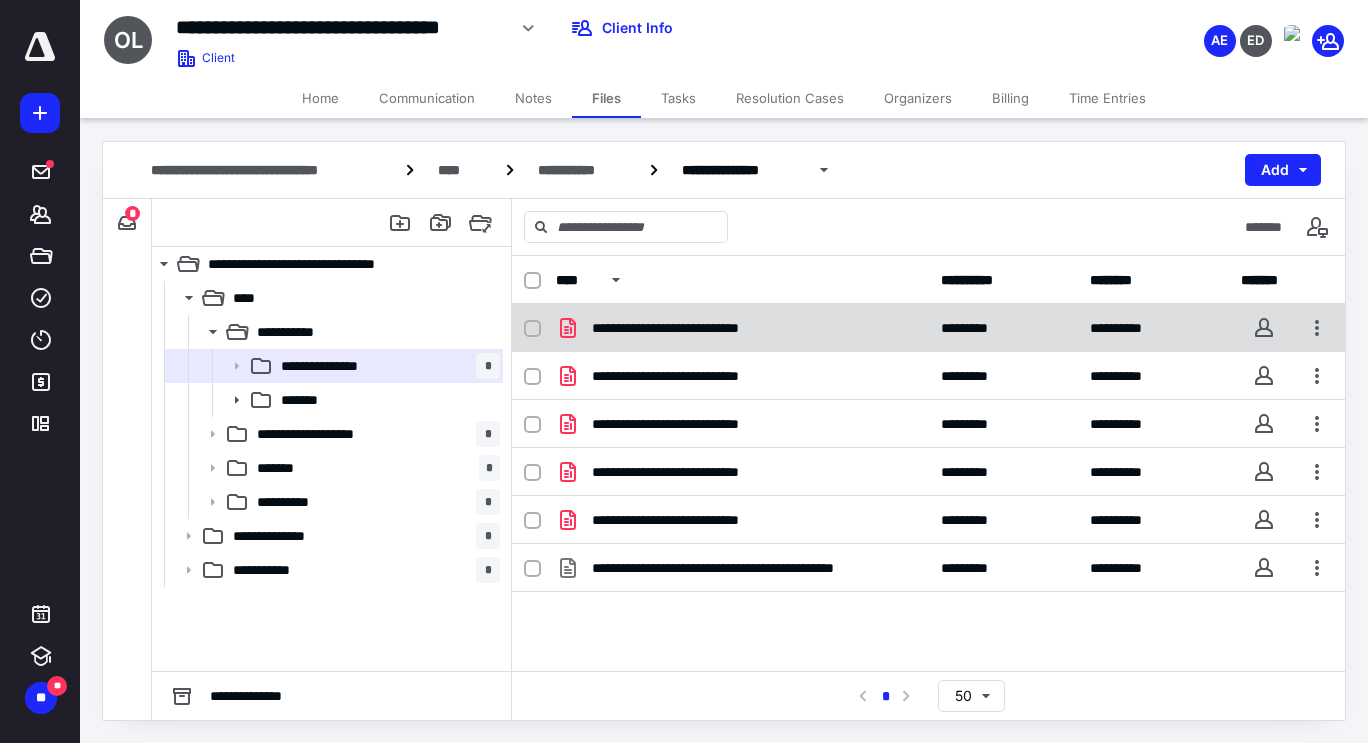 click on "**********" at bounding box center (703, 328) 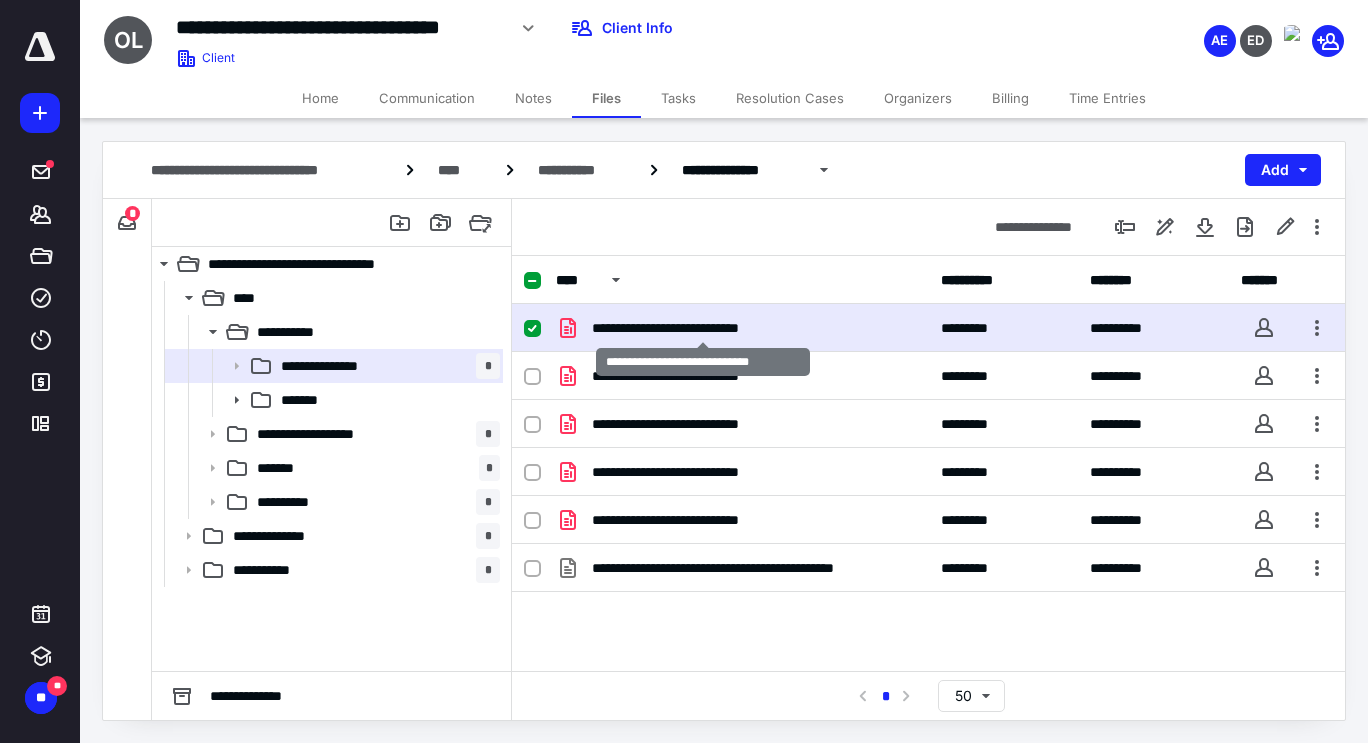 click on "**********" at bounding box center (703, 362) 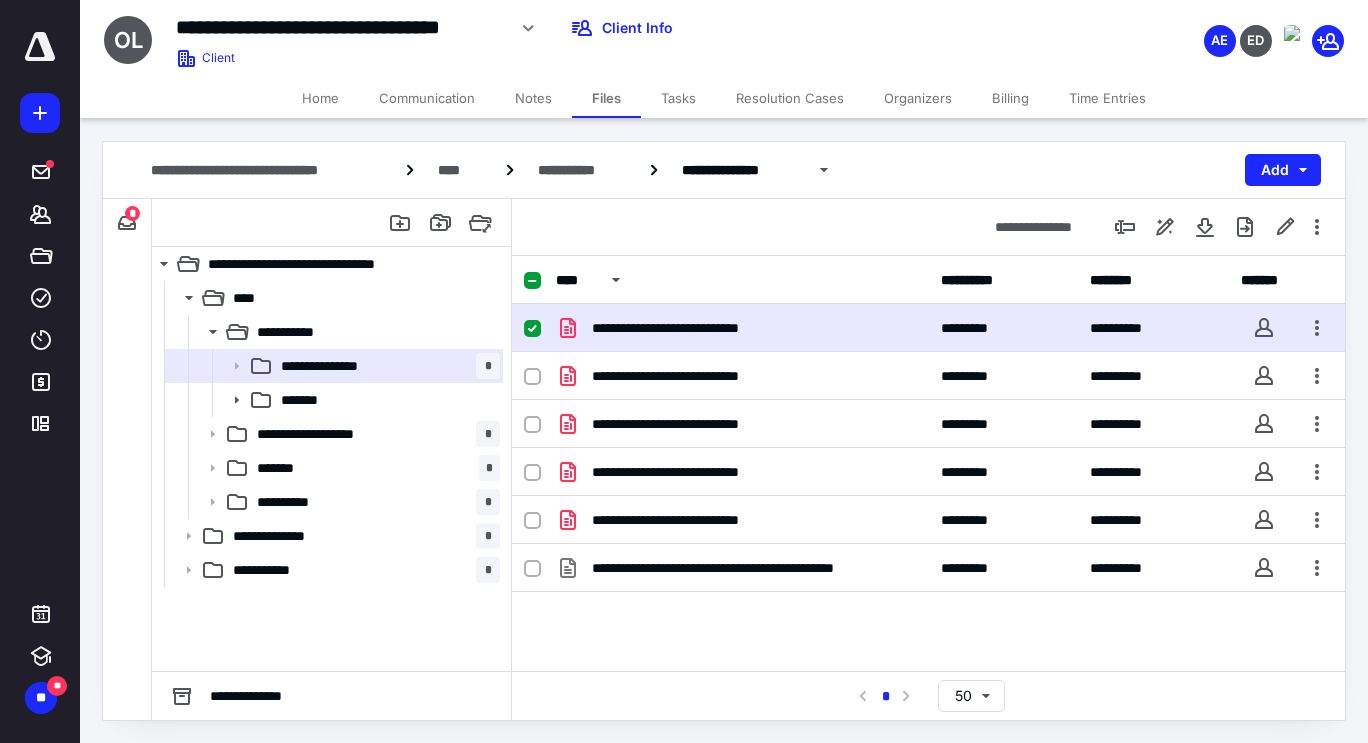 click on "**********" at bounding box center (703, 328) 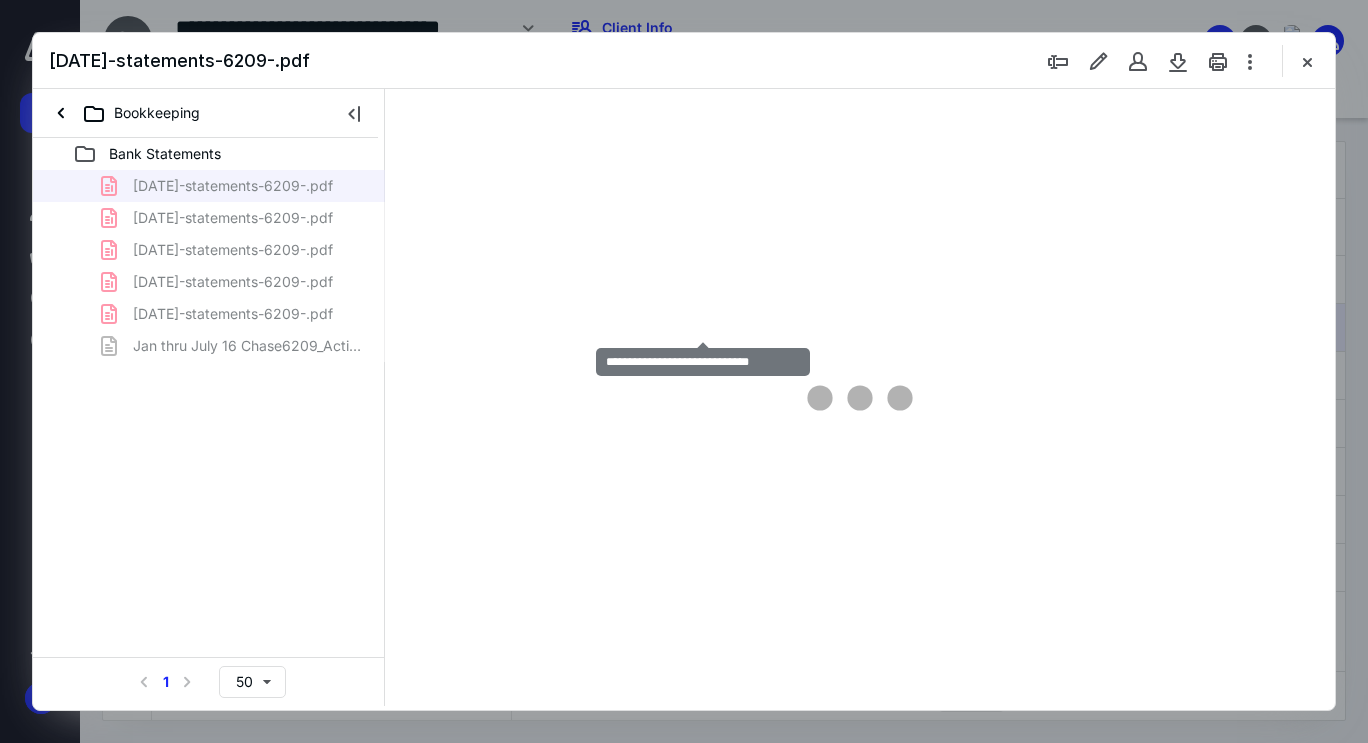 scroll, scrollTop: 0, scrollLeft: 0, axis: both 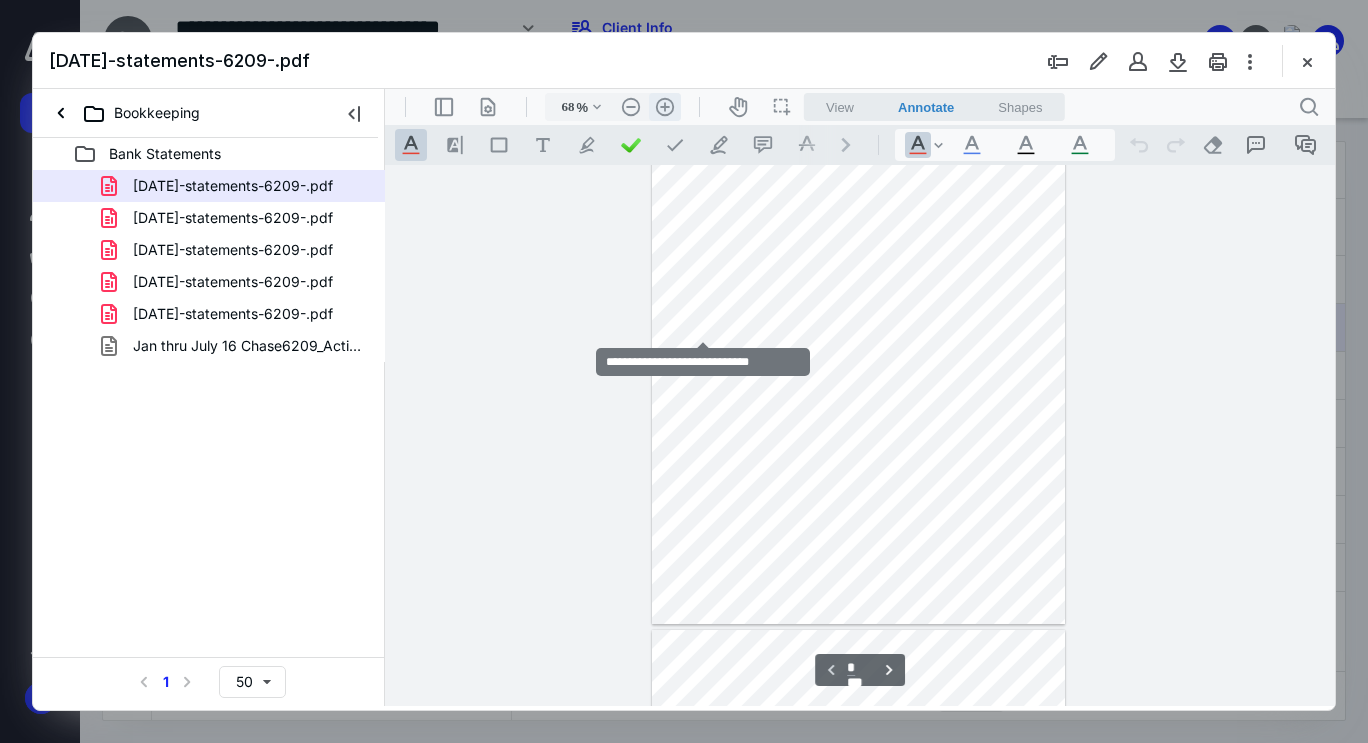 click on ".cls-1{fill:#abb0c4;} icon - header - zoom - in - line" at bounding box center (665, 107) 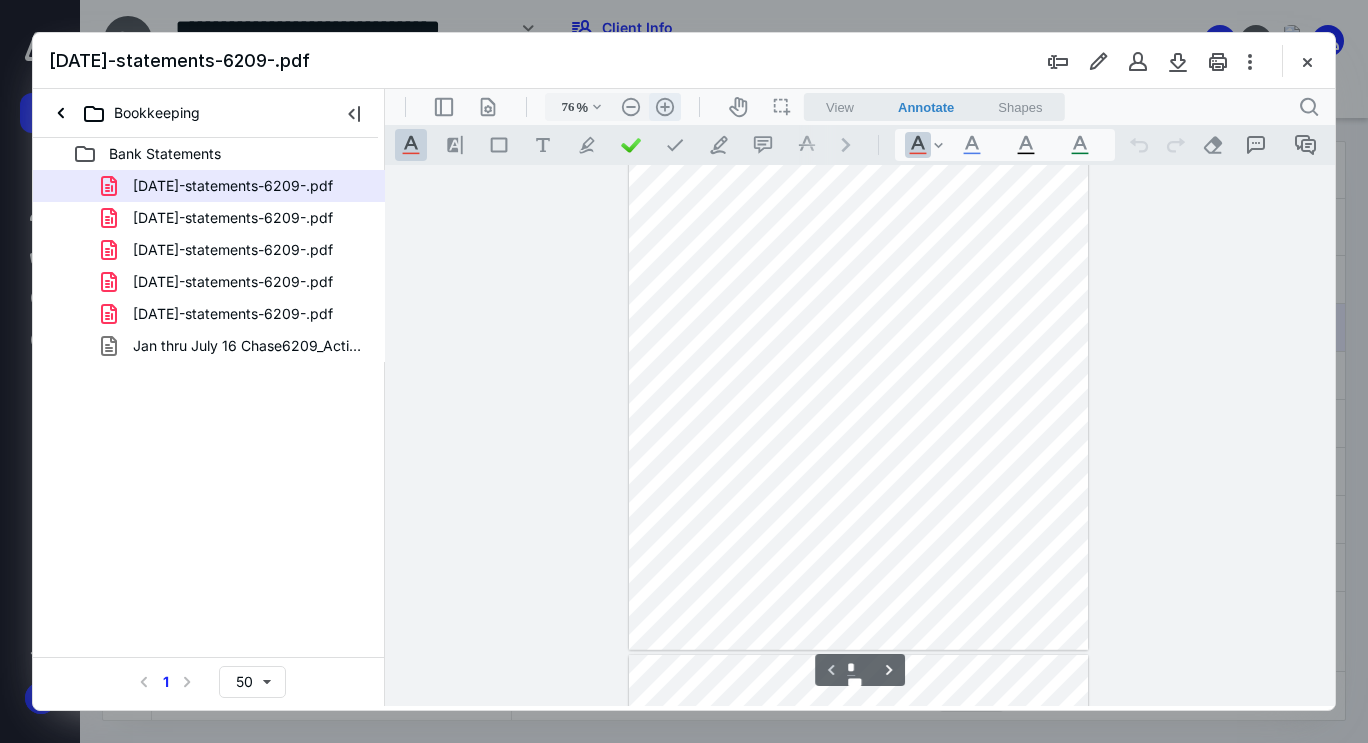 click on ".cls-1{fill:#abb0c4;} icon - header - zoom - in - line" at bounding box center [665, 107] 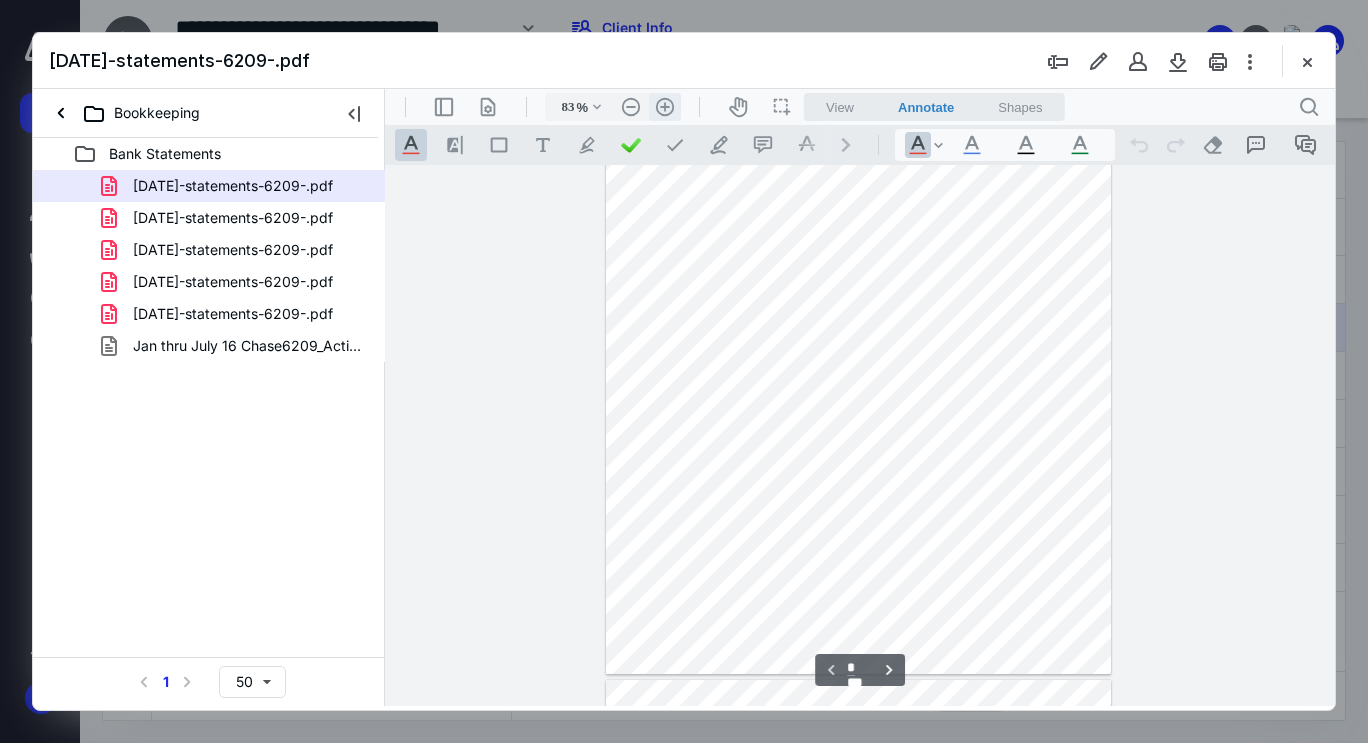 click on ".cls-1{fill:#abb0c4;} icon - header - zoom - in - line" at bounding box center (665, 107) 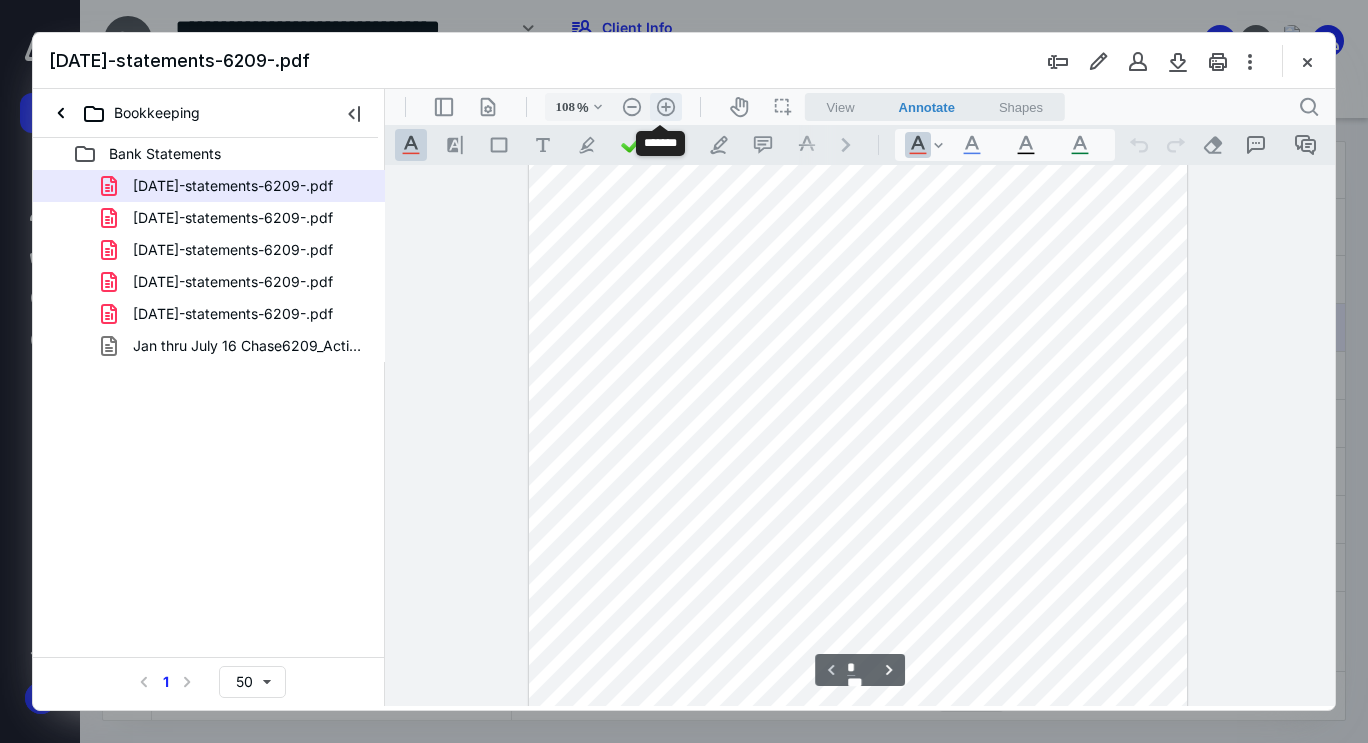 click on ".cls-1{fill:#abb0c4;} icon - header - zoom - in - line" at bounding box center (666, 107) 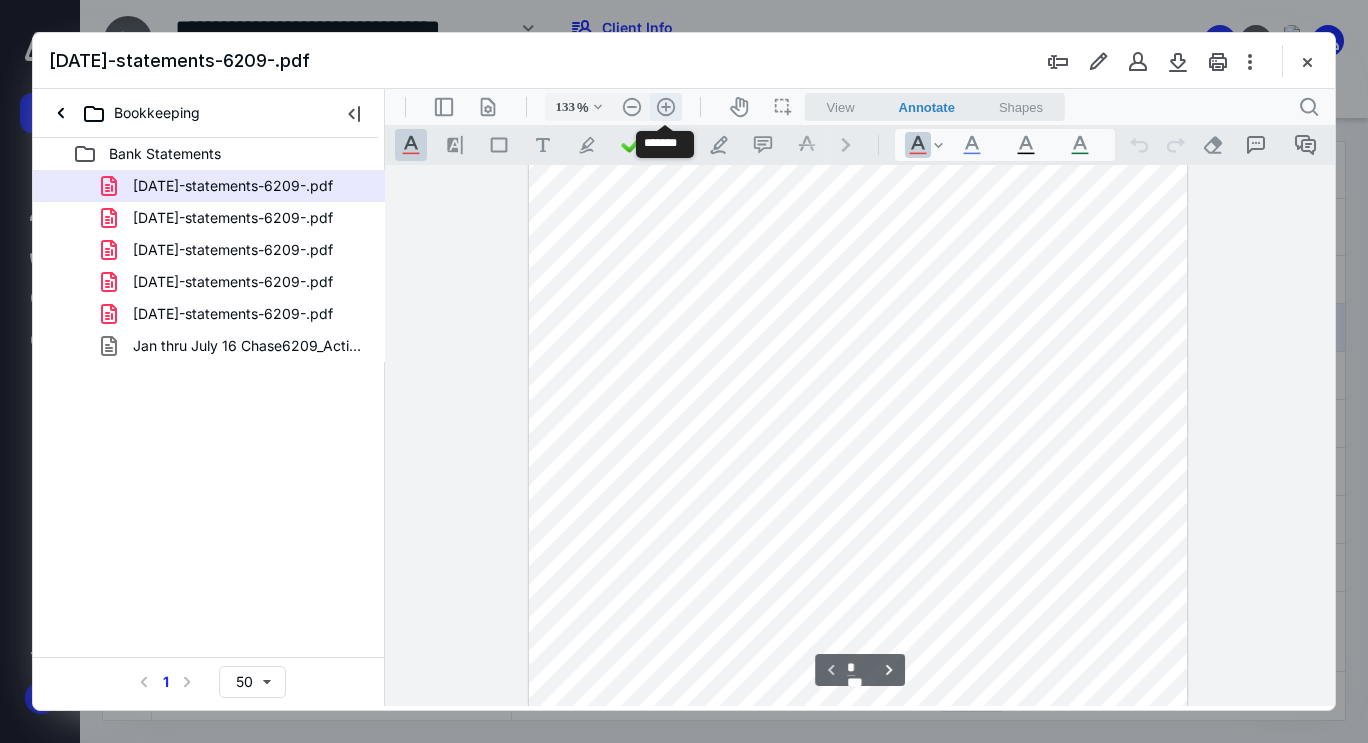 scroll, scrollTop: 378, scrollLeft: 0, axis: vertical 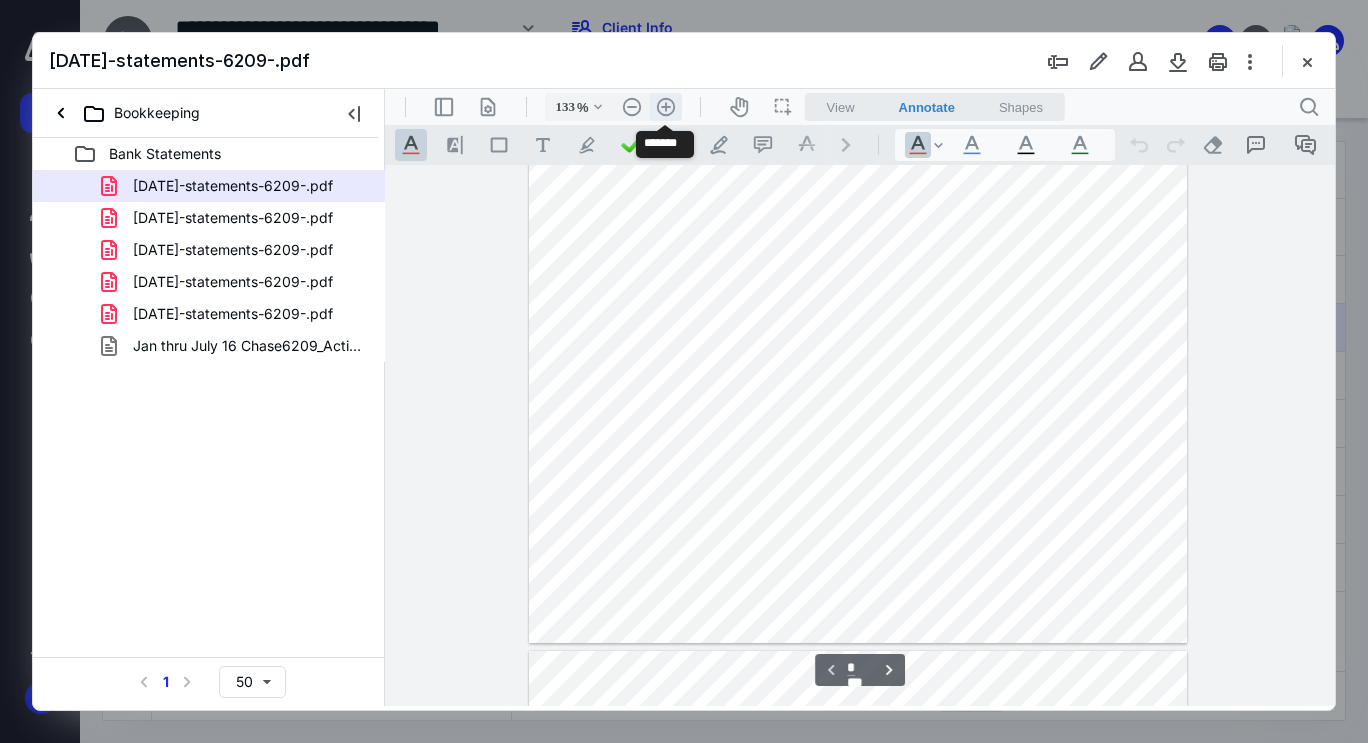 click on ".cls-1{fill:#abb0c4;} icon - header - zoom - in - line" at bounding box center (666, 107) 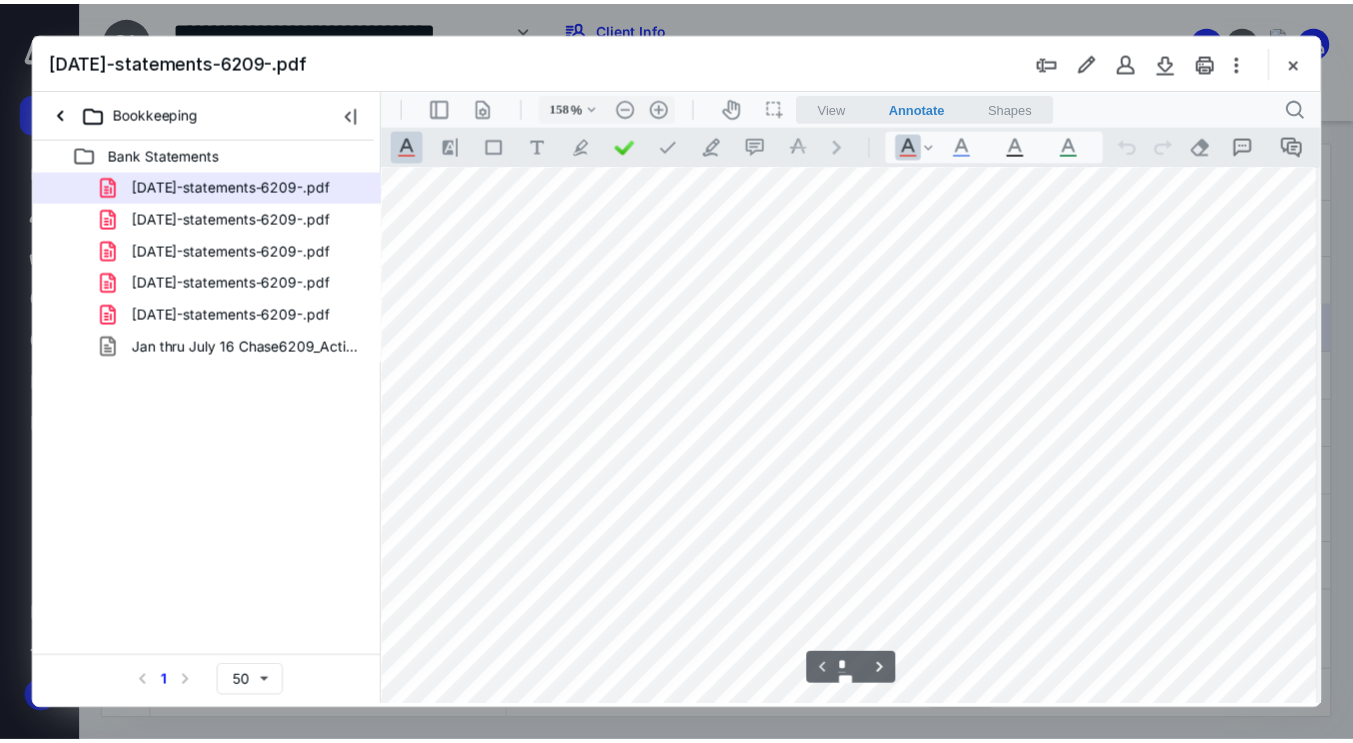 scroll, scrollTop: 44, scrollLeft: 25, axis: both 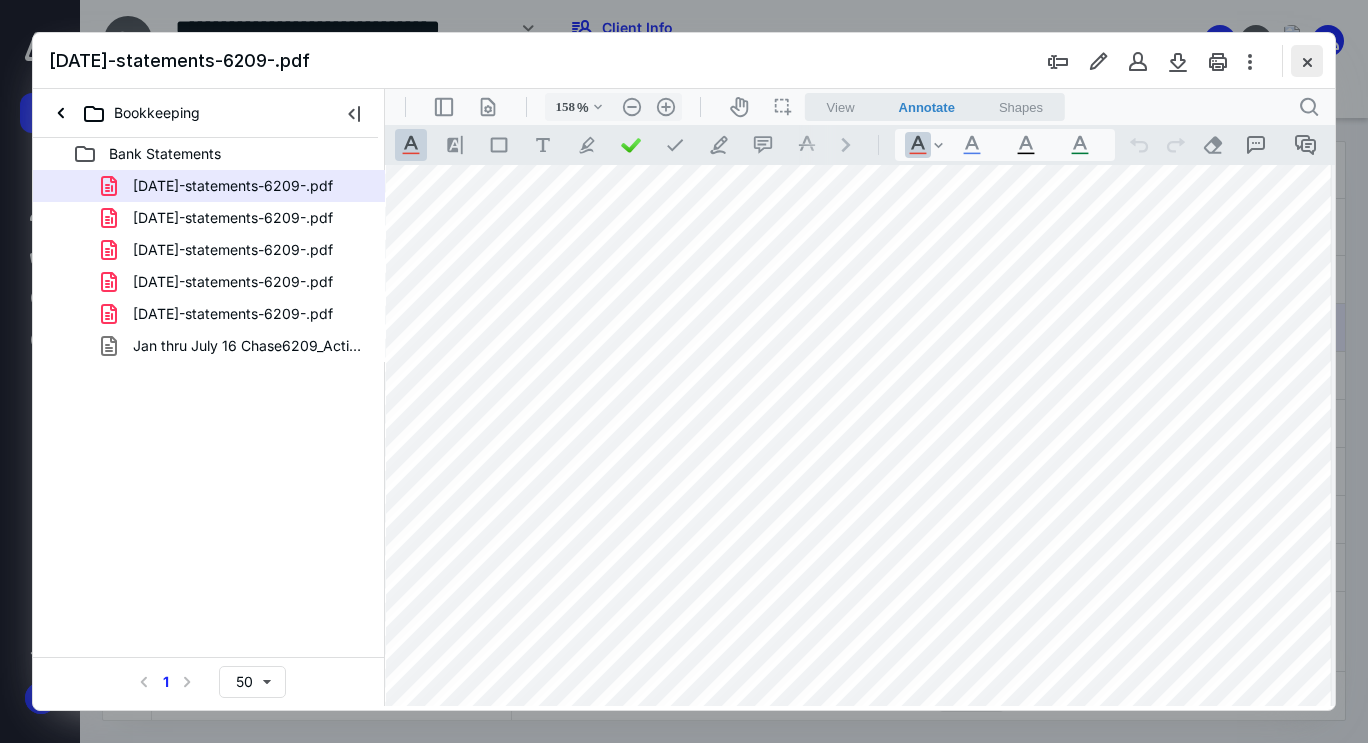 click at bounding box center [1307, 61] 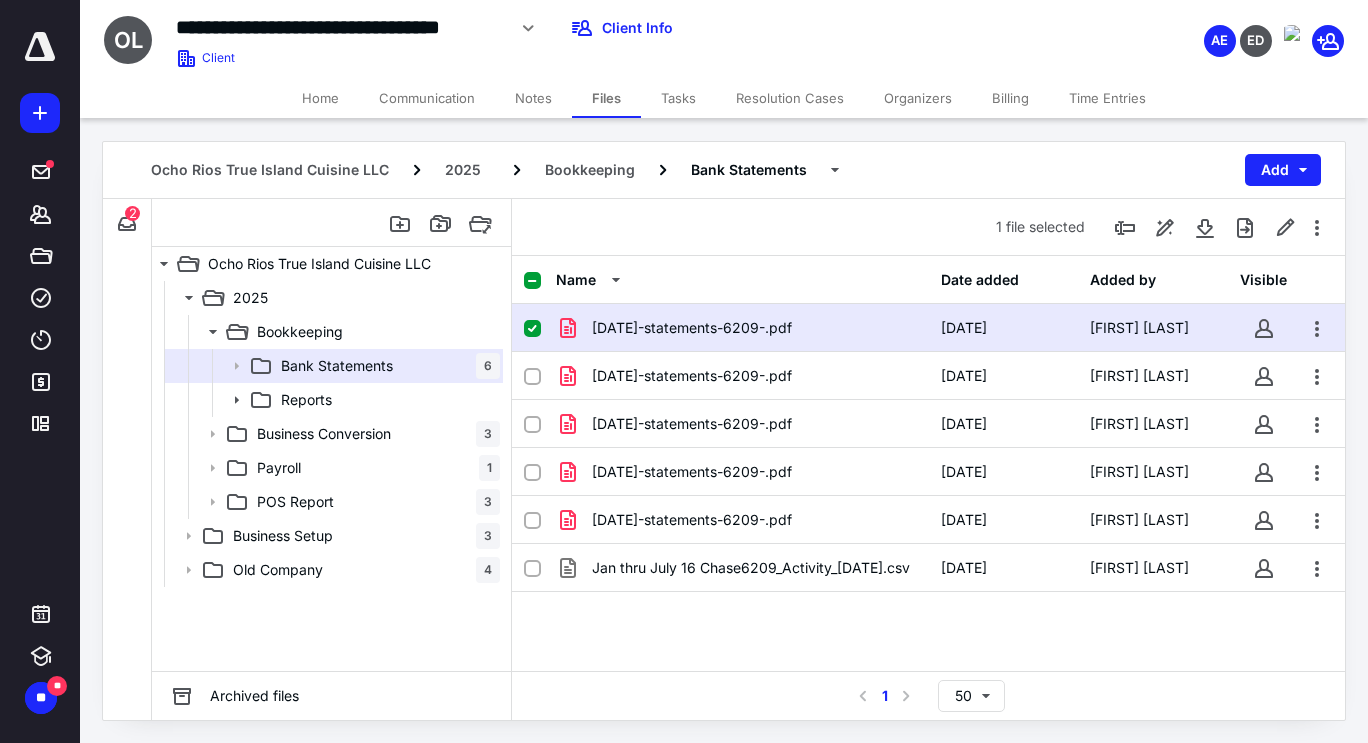 click on "Tasks" at bounding box center [678, 98] 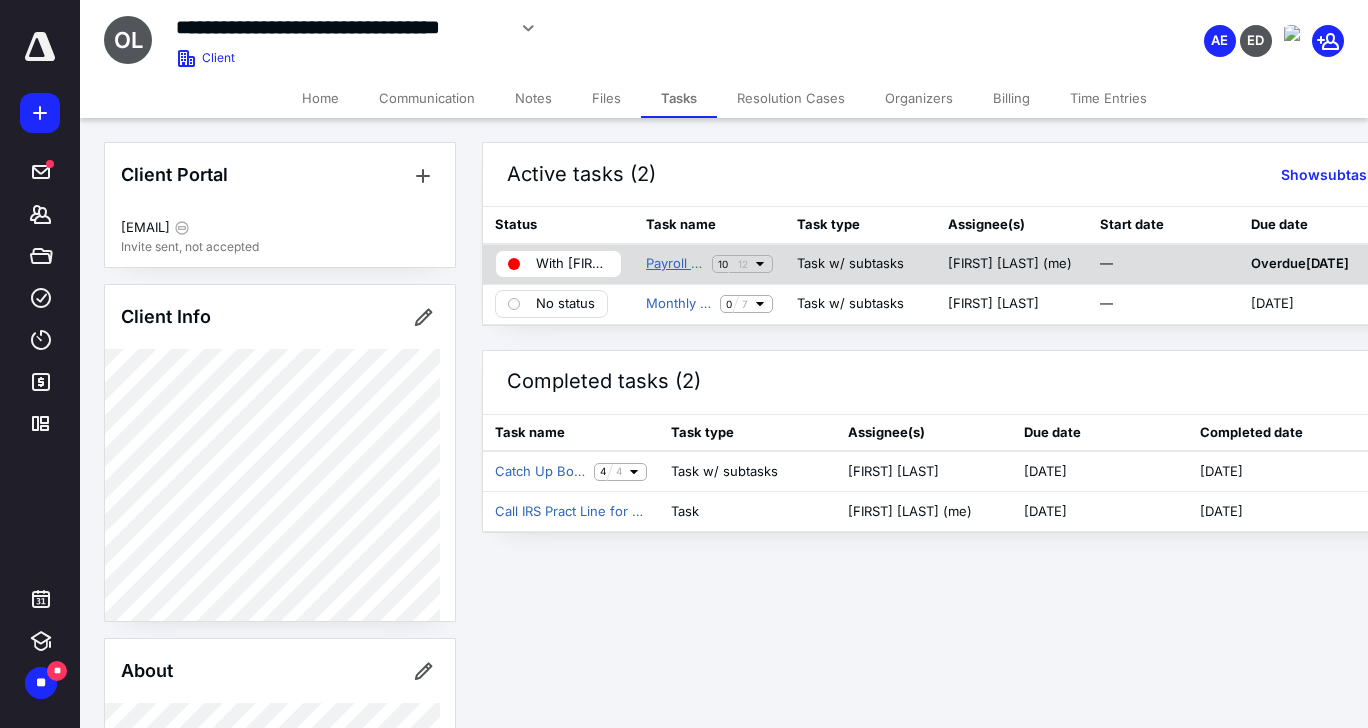 click on "Payroll Setup" at bounding box center [675, 264] 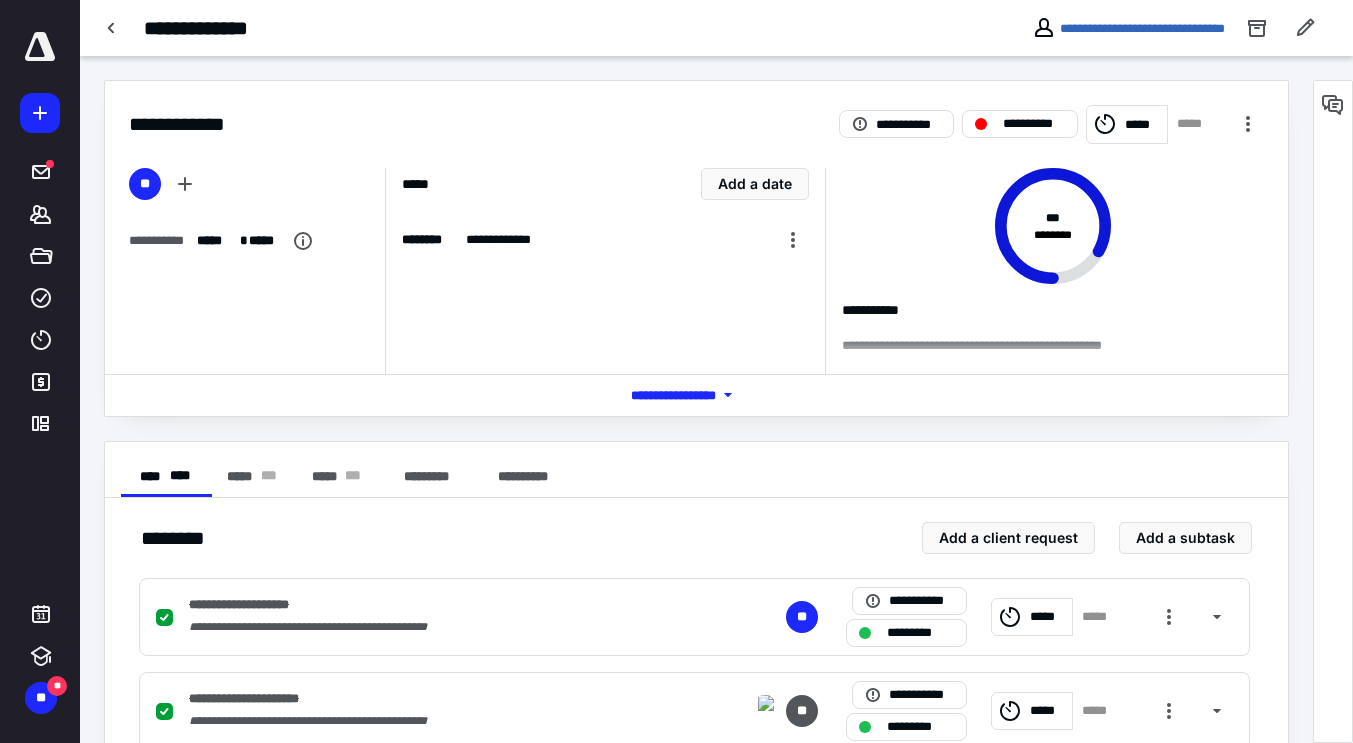 click 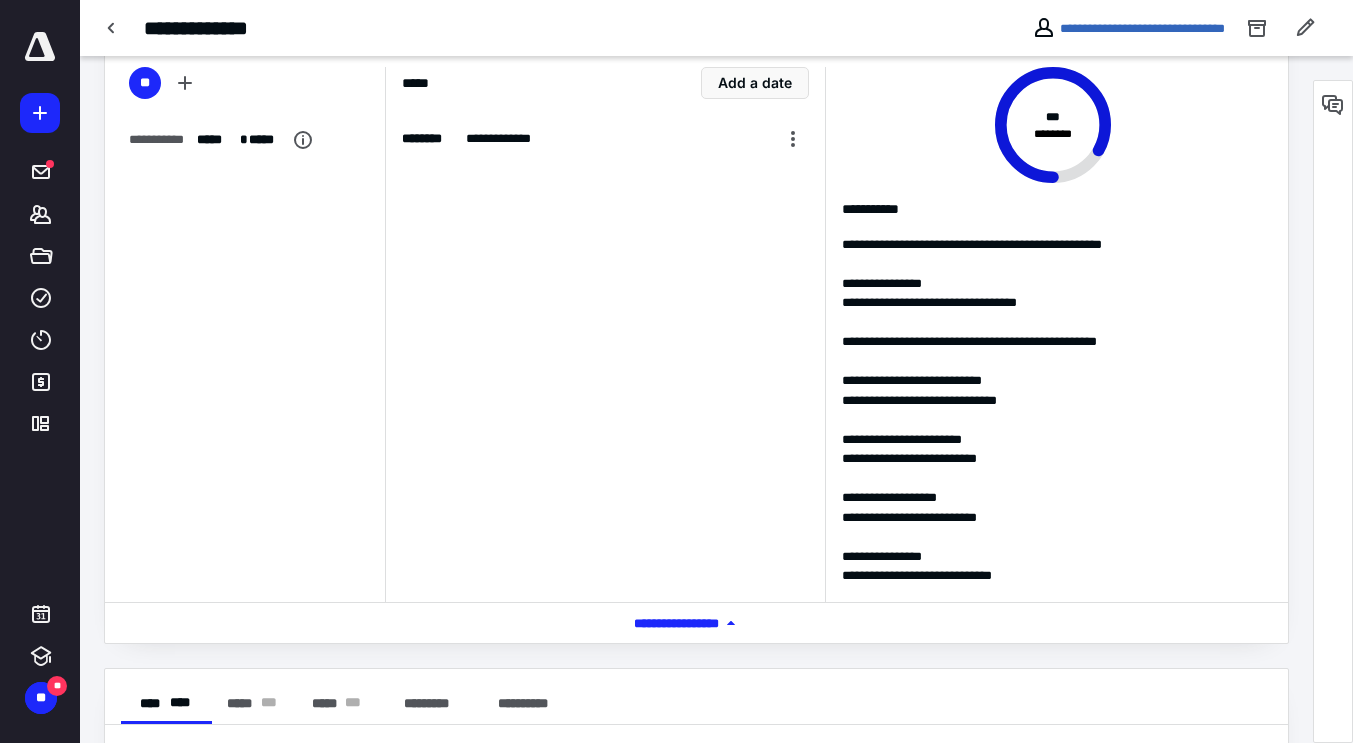 scroll, scrollTop: 103, scrollLeft: 0, axis: vertical 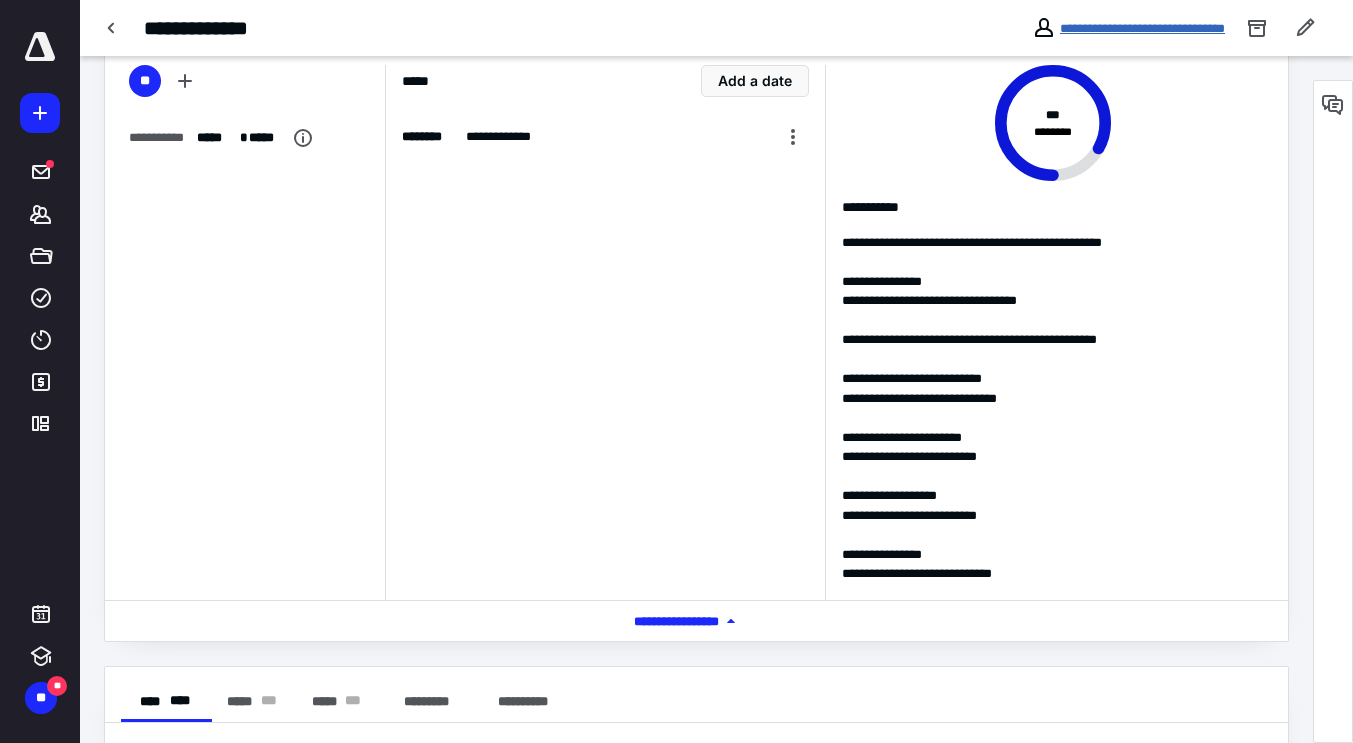 click on "**********" at bounding box center (1142, 28) 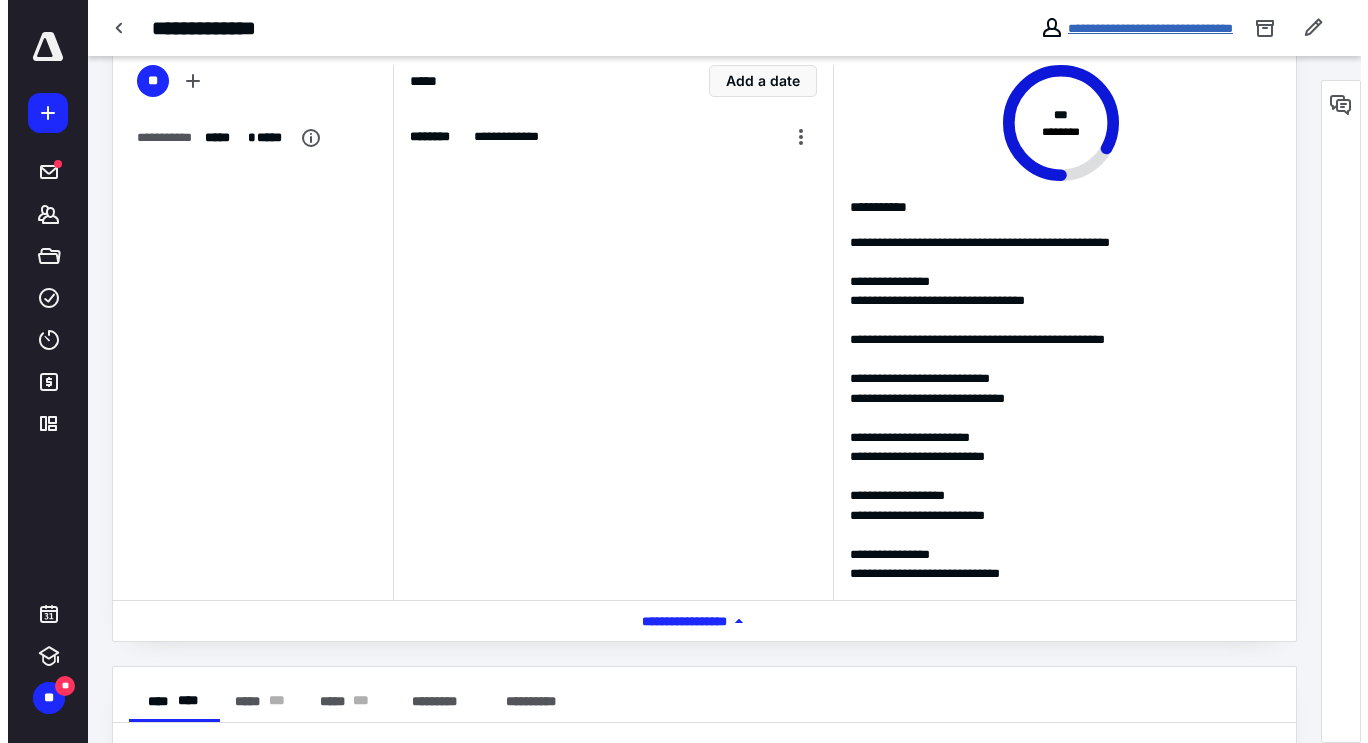 scroll, scrollTop: 0, scrollLeft: 0, axis: both 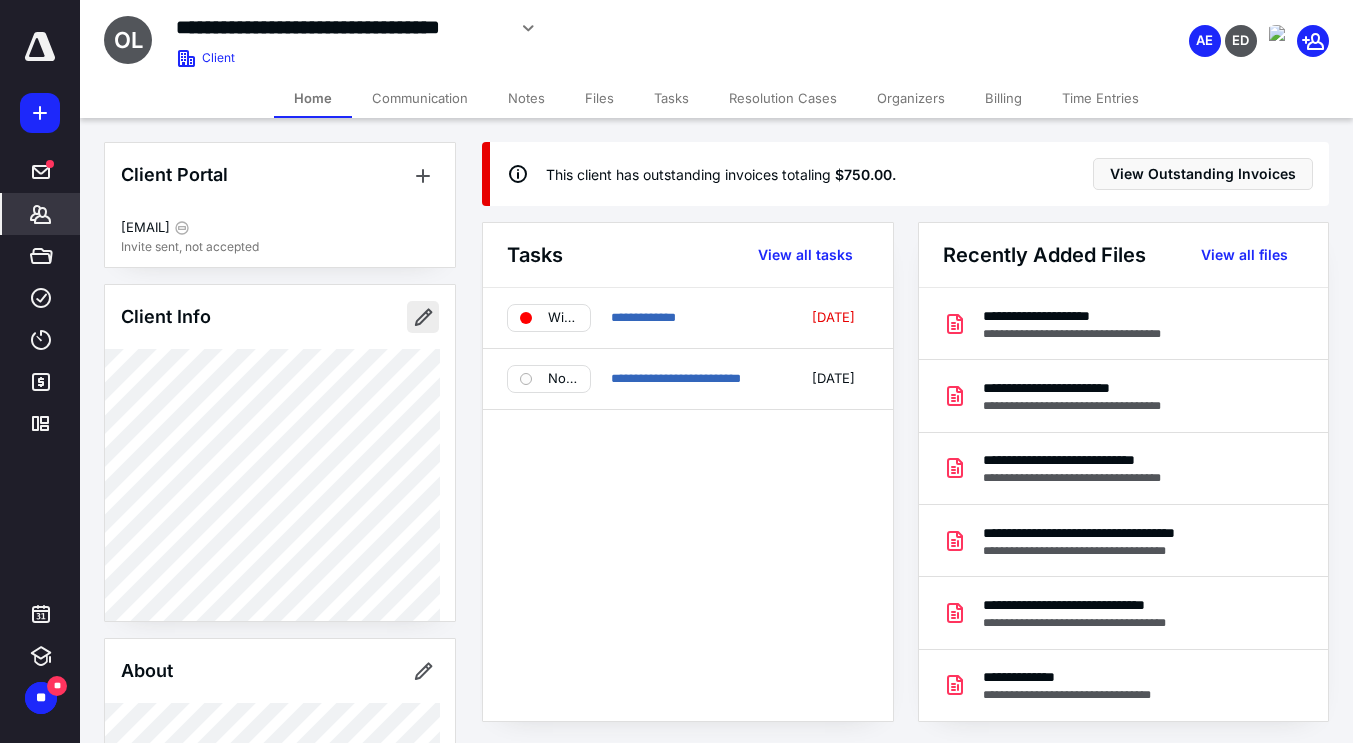 click at bounding box center [423, 317] 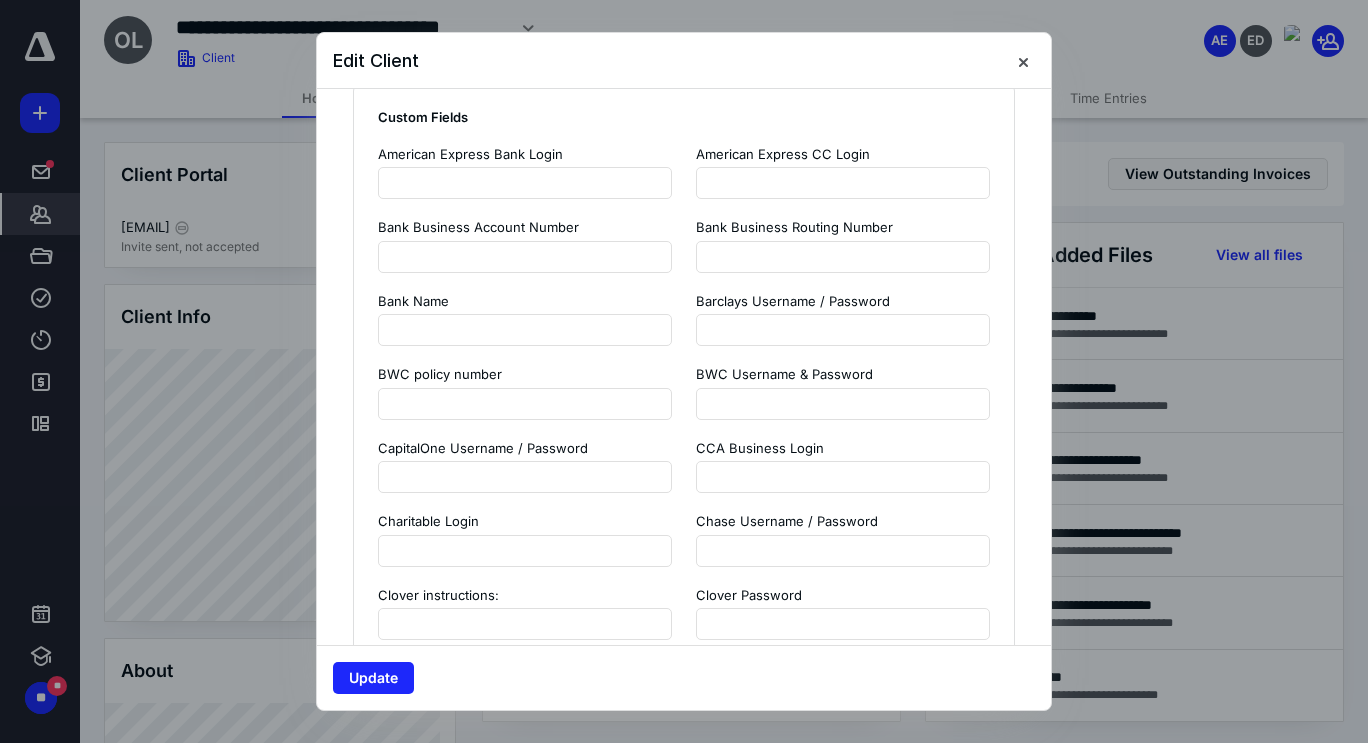 scroll, scrollTop: 1391, scrollLeft: 0, axis: vertical 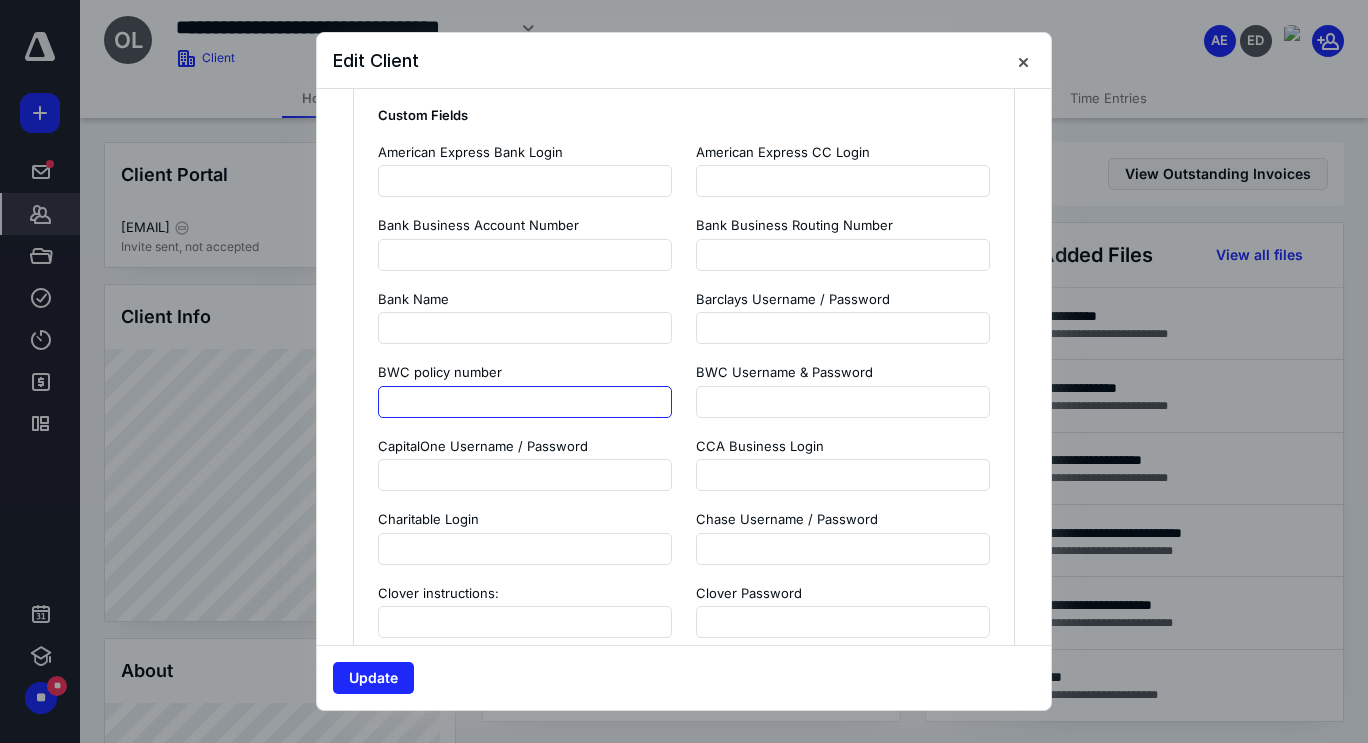 click at bounding box center (525, 402) 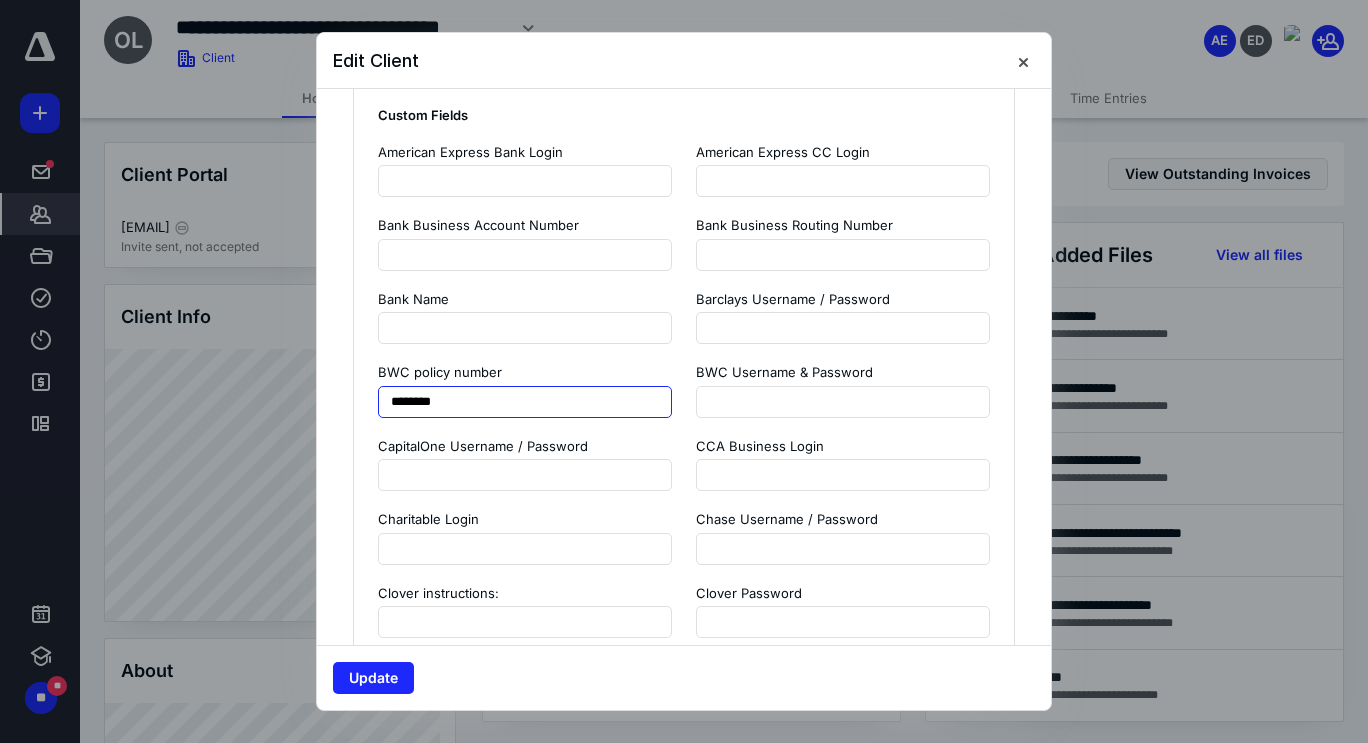 type on "********" 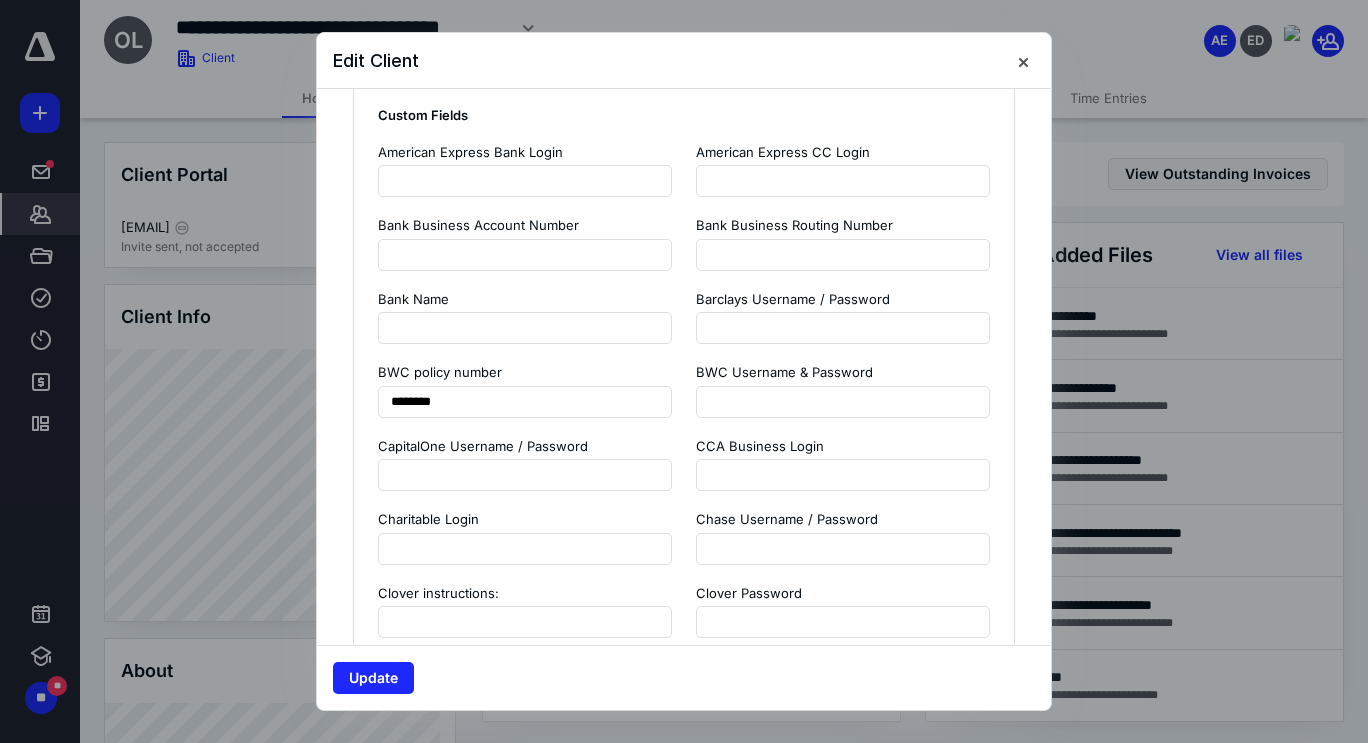 click on "**********" at bounding box center [684, 1229] 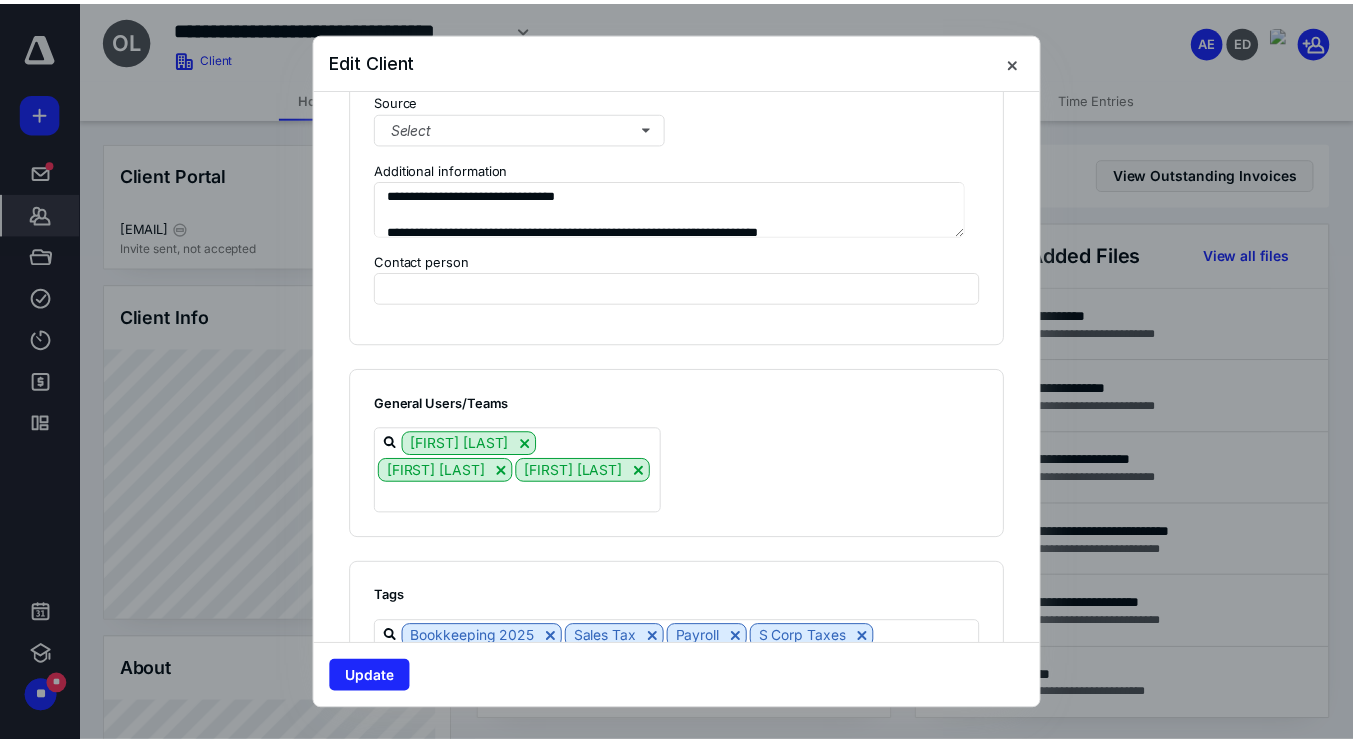 scroll, scrollTop: 3425, scrollLeft: 0, axis: vertical 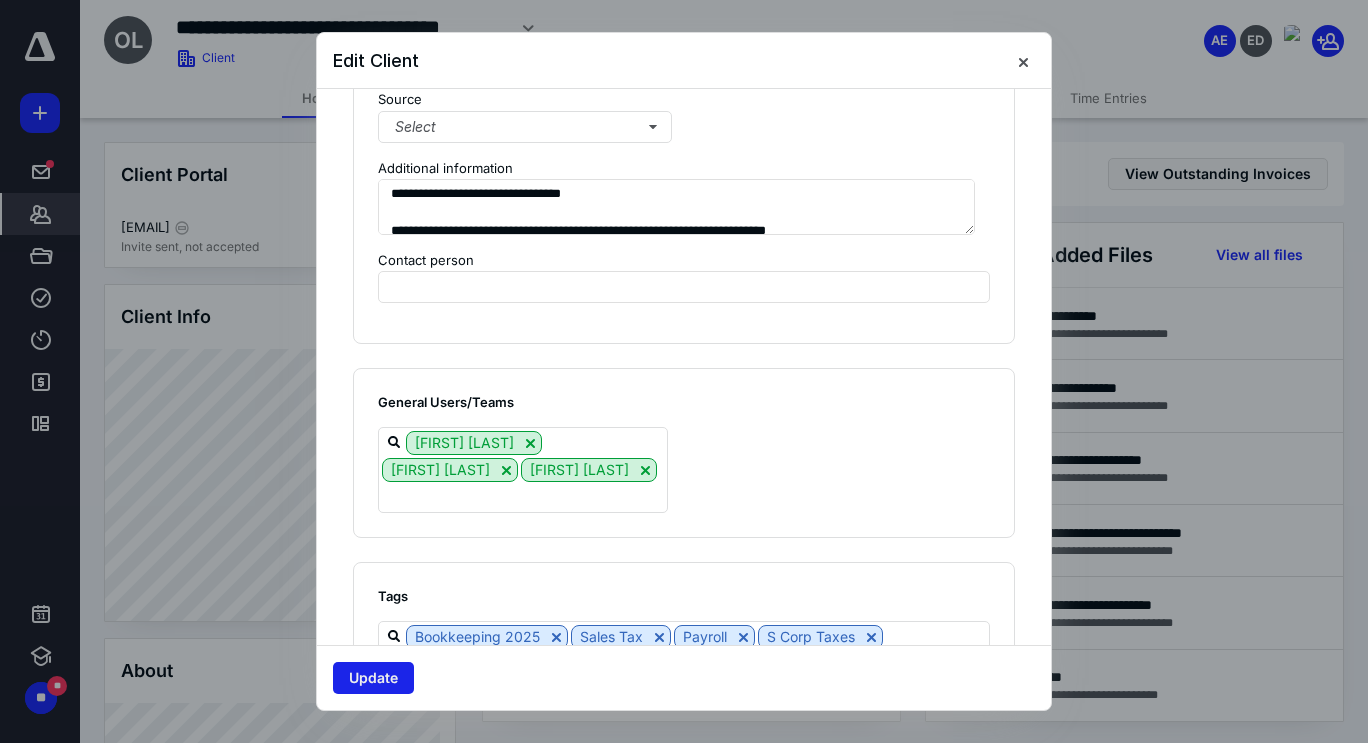 click on "Update" at bounding box center (373, 678) 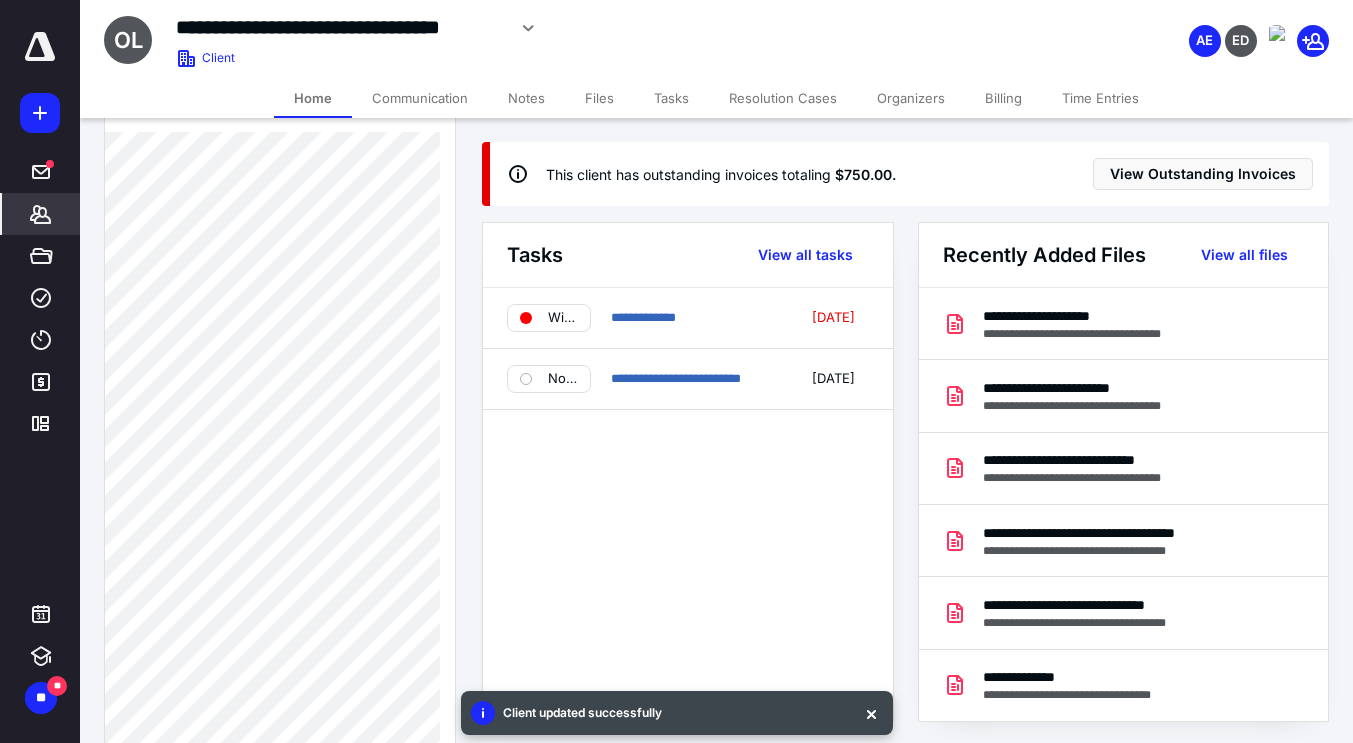 scroll, scrollTop: 572, scrollLeft: 0, axis: vertical 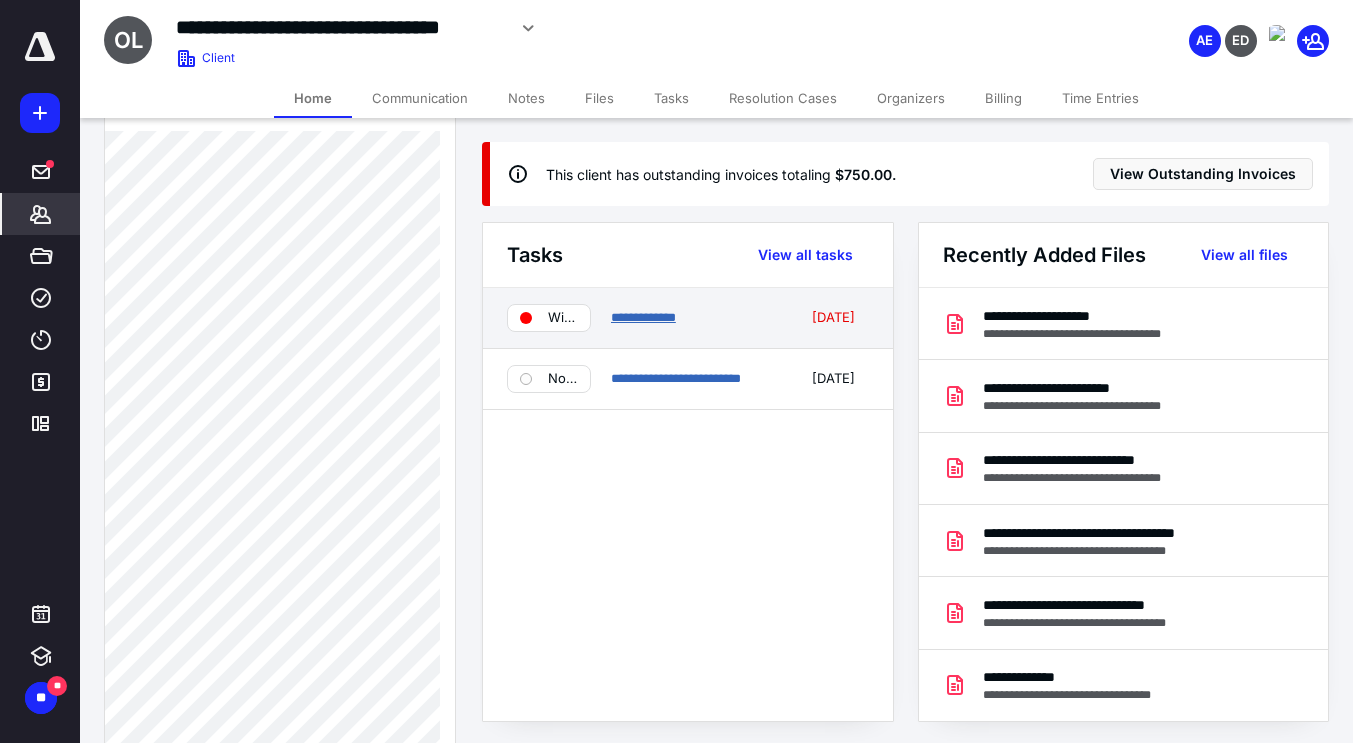 click on "**********" at bounding box center [643, 317] 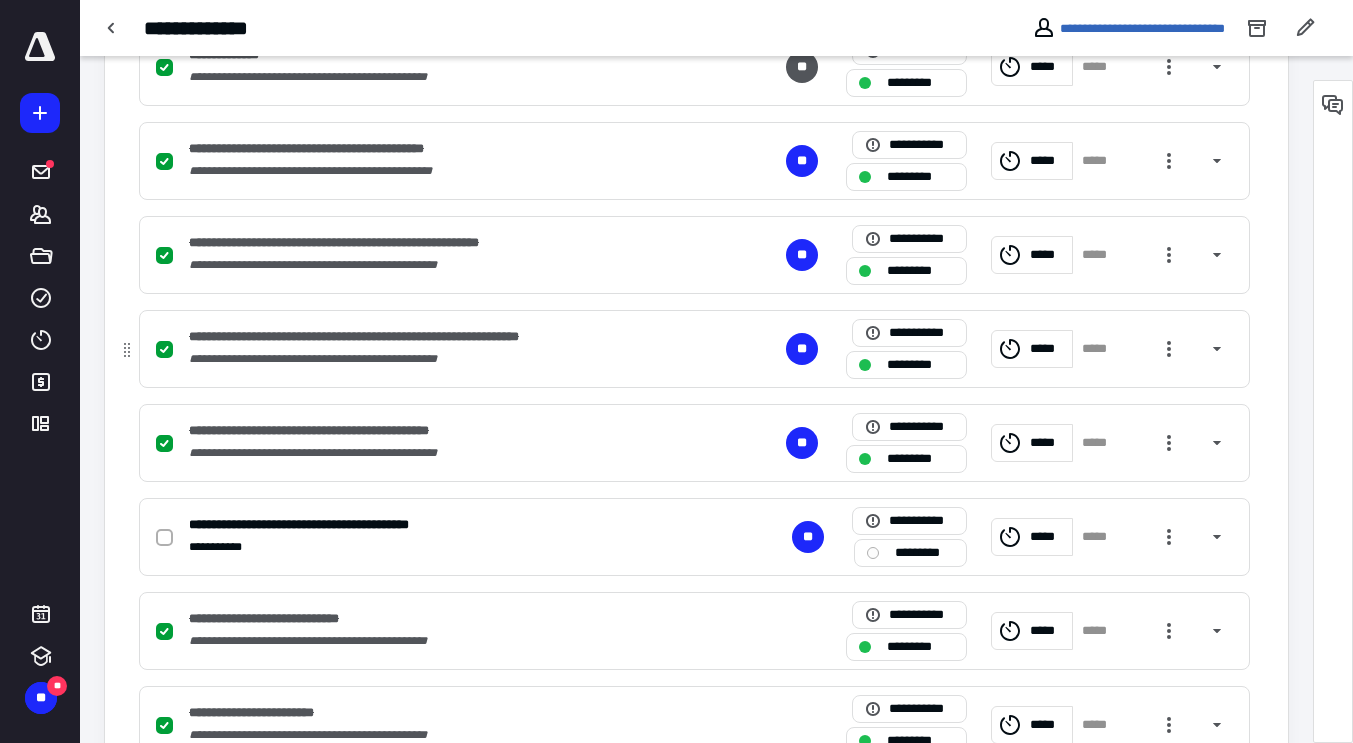 scroll, scrollTop: 996, scrollLeft: 0, axis: vertical 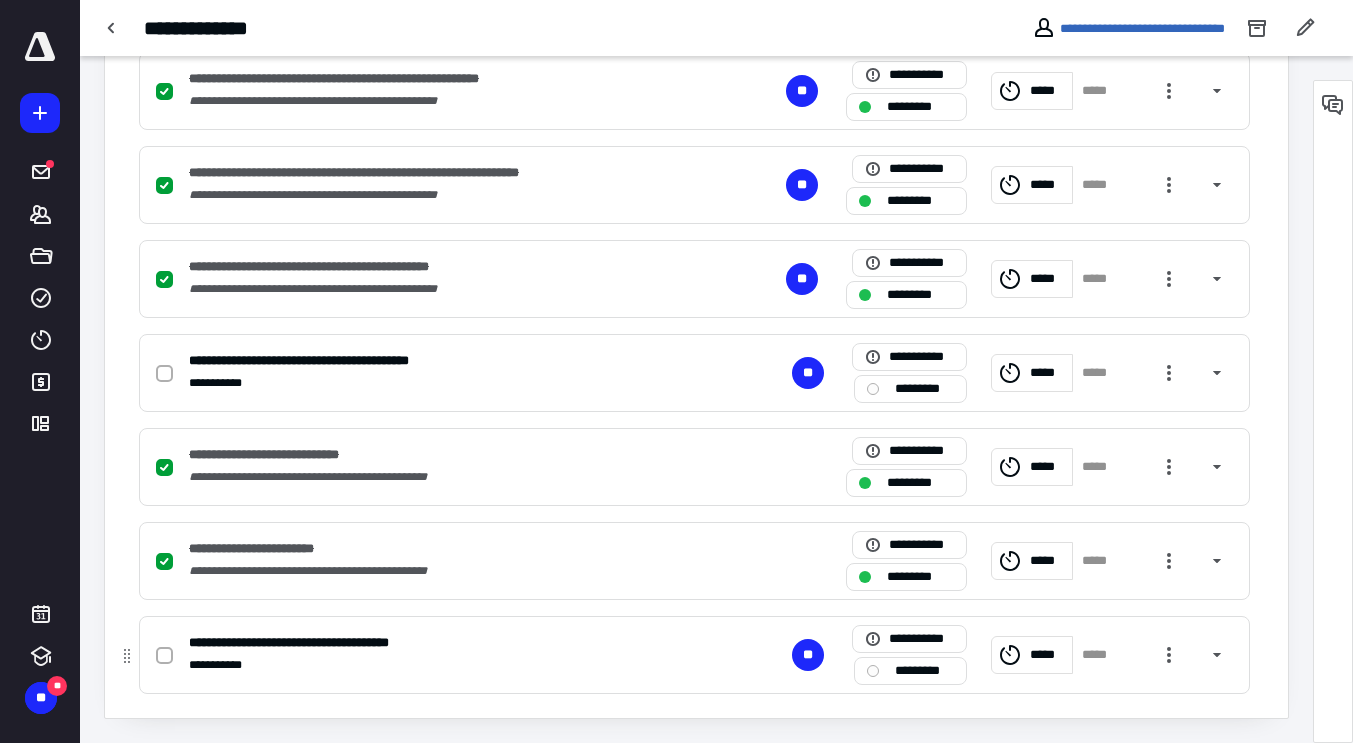 click on "**********" at bounding box center (432, 643) 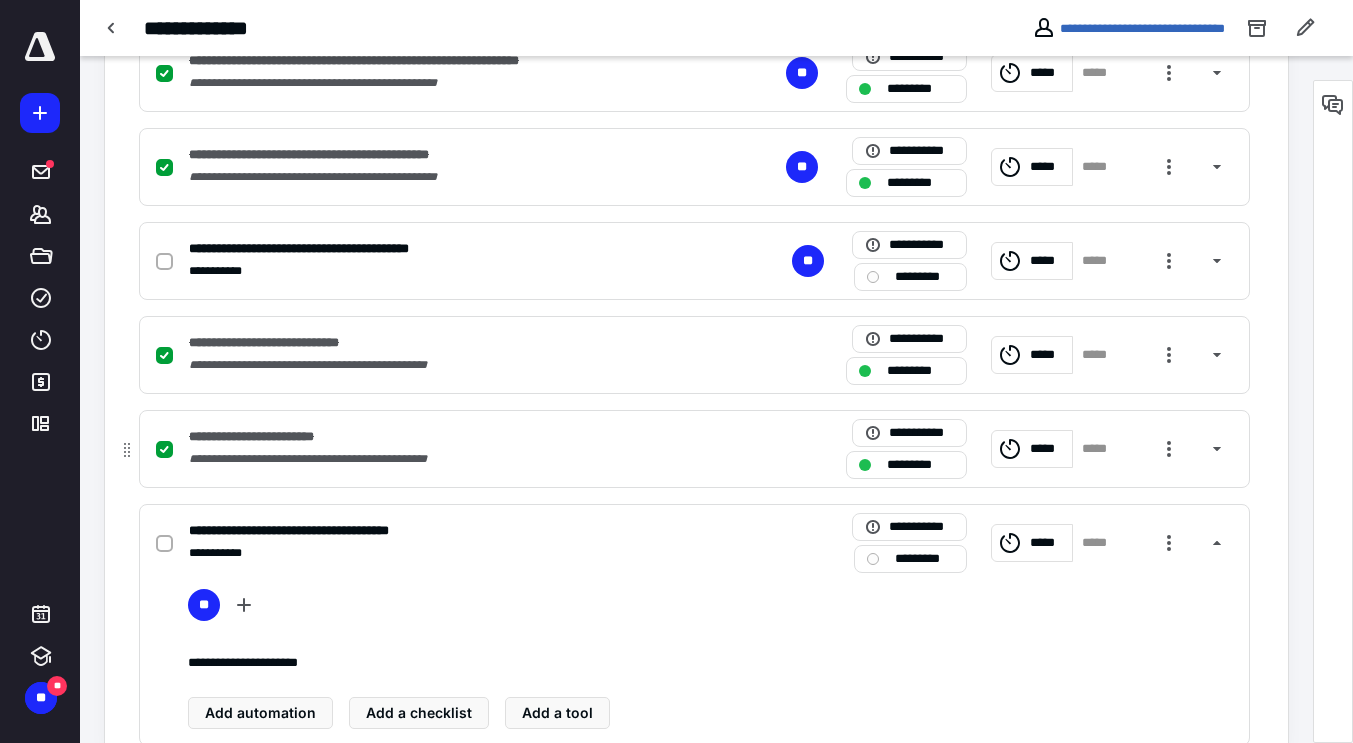 scroll, scrollTop: 1159, scrollLeft: 0, axis: vertical 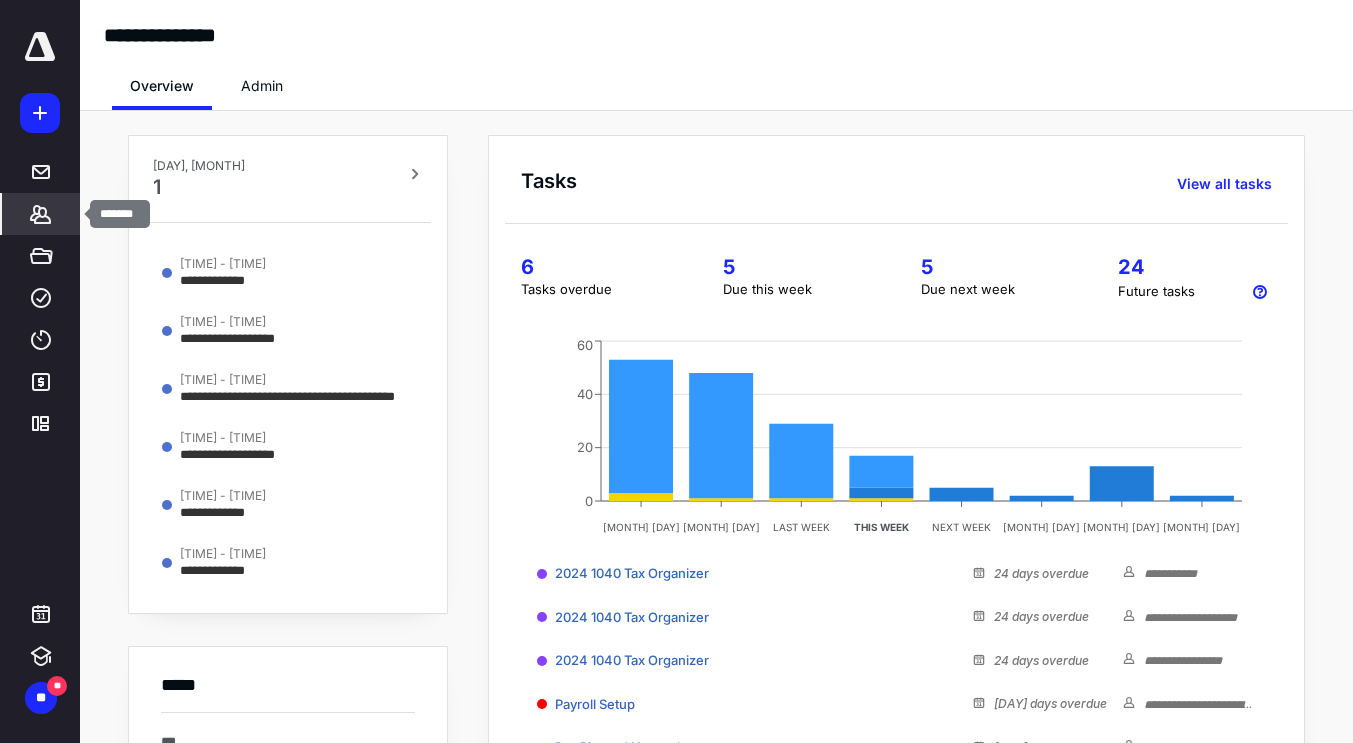 click 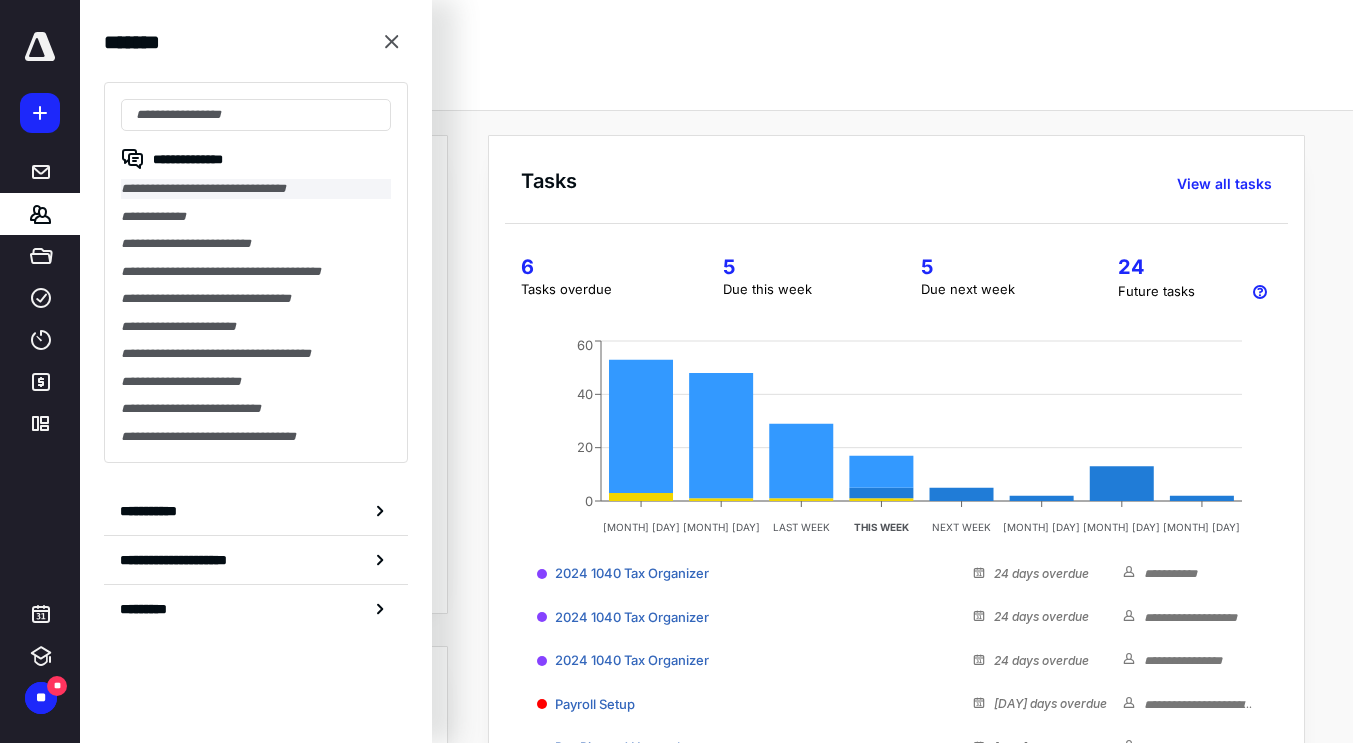 click on "**********" at bounding box center (256, 189) 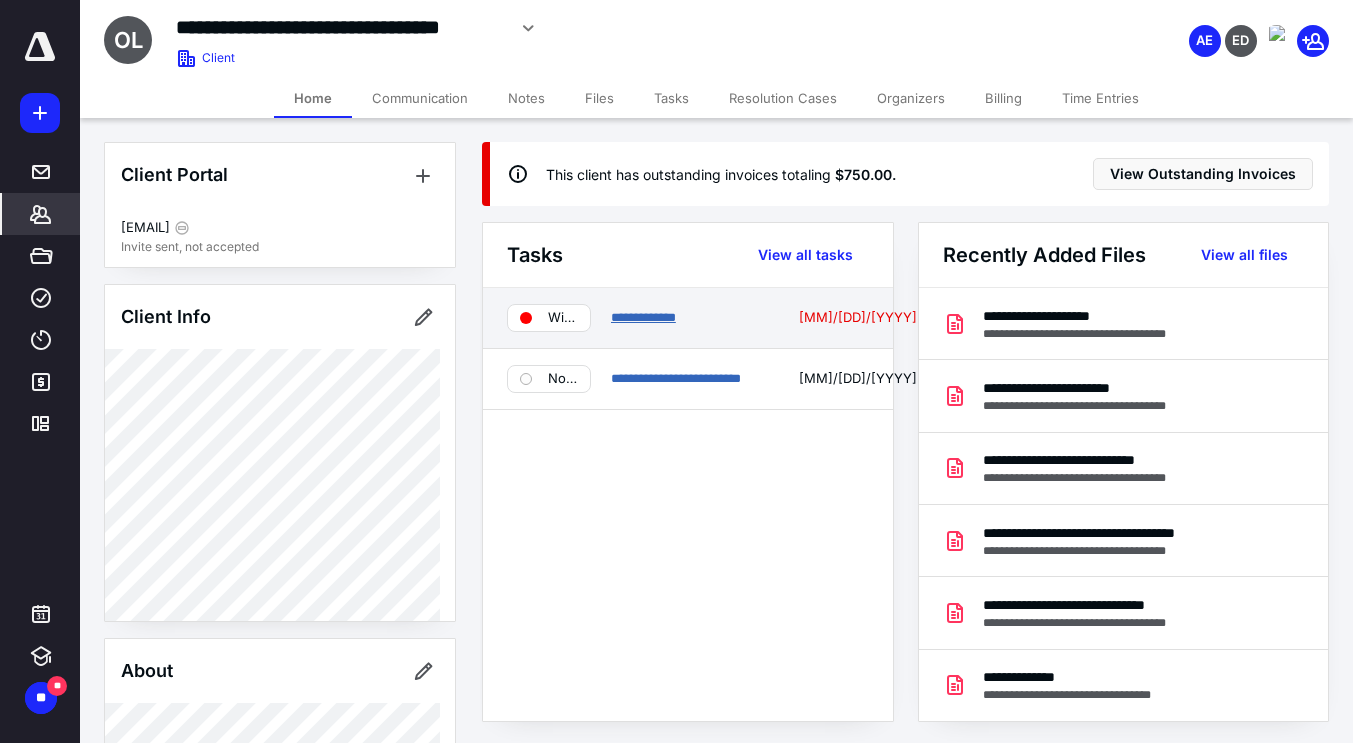 click on "**********" at bounding box center [643, 317] 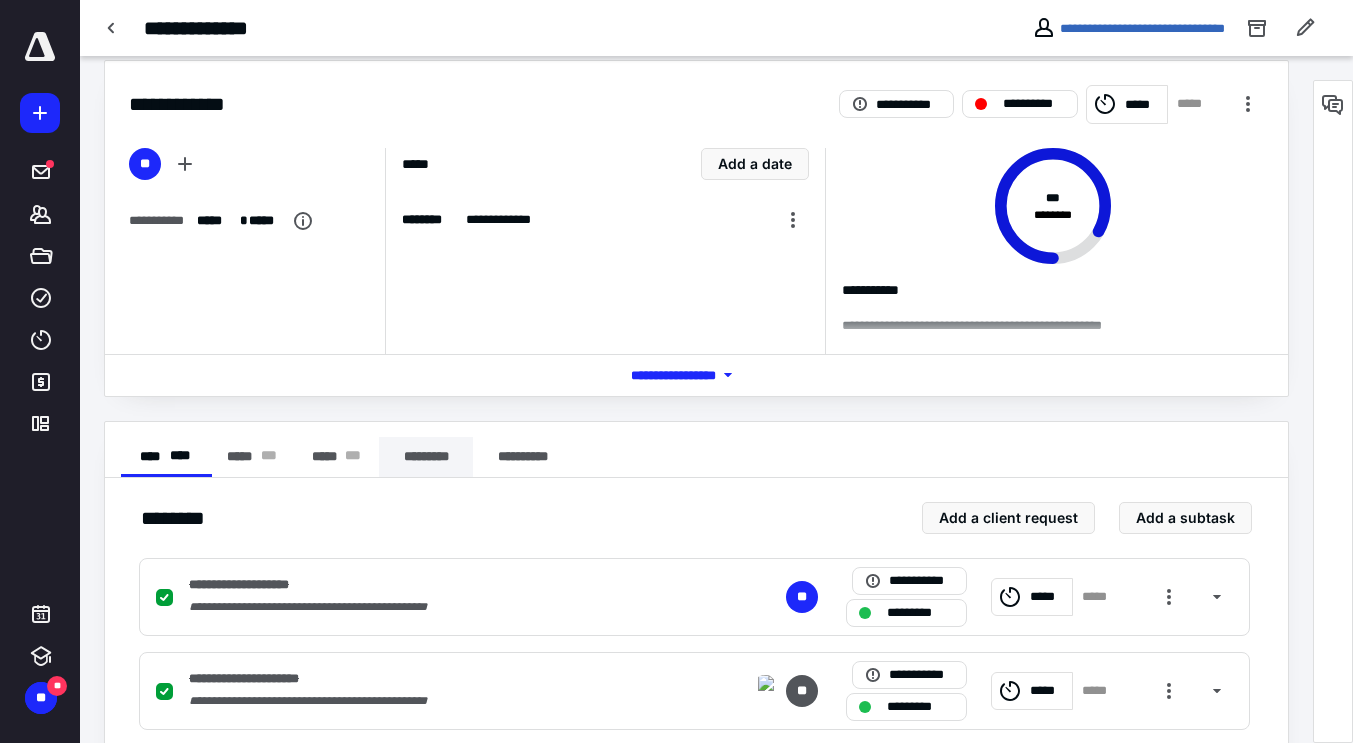 scroll, scrollTop: 0, scrollLeft: 0, axis: both 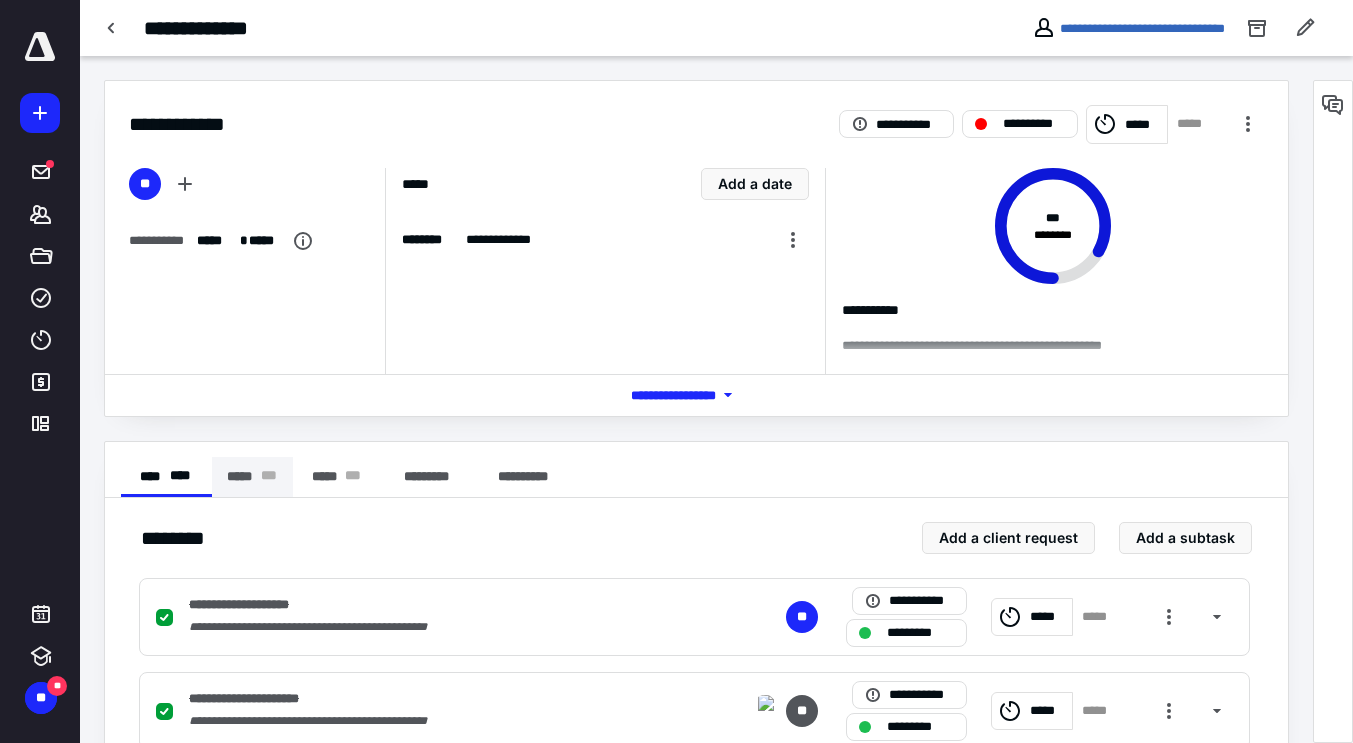 click on "***** * * *" at bounding box center [252, 477] 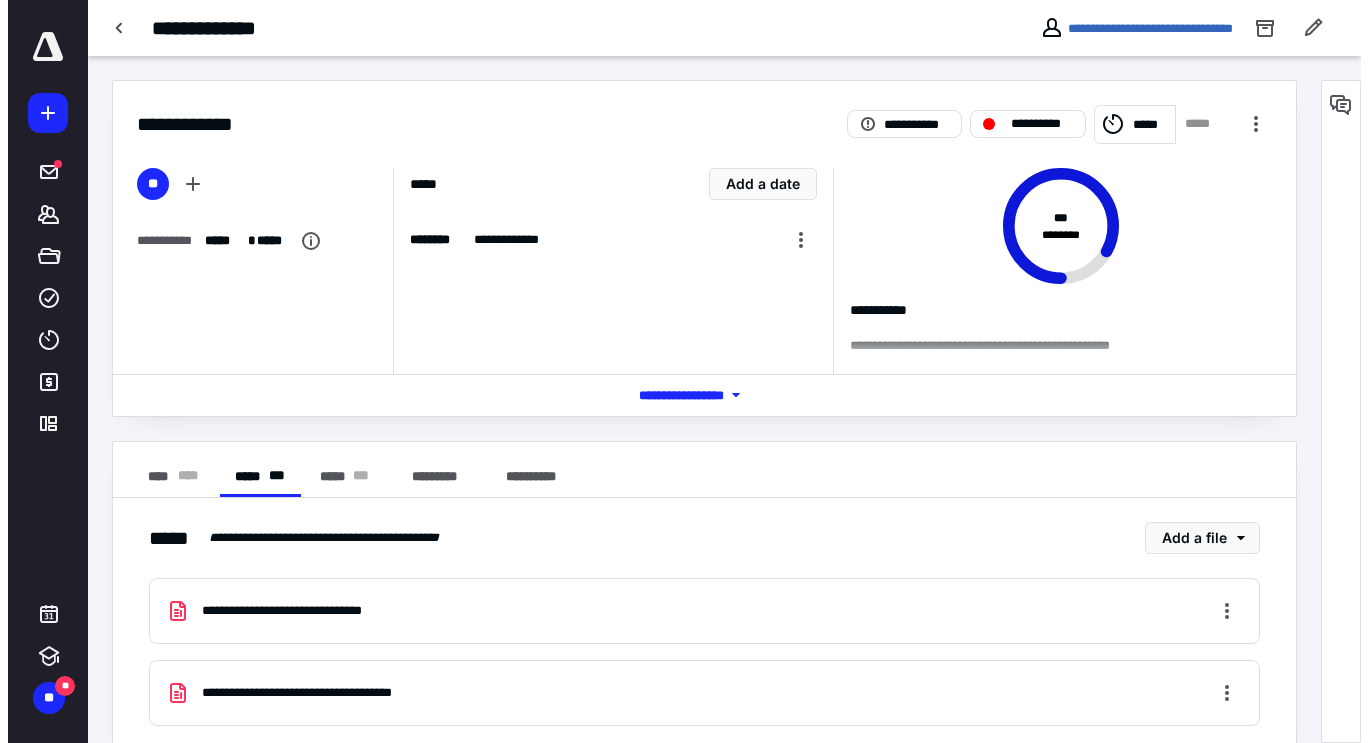 scroll, scrollTop: 32, scrollLeft: 0, axis: vertical 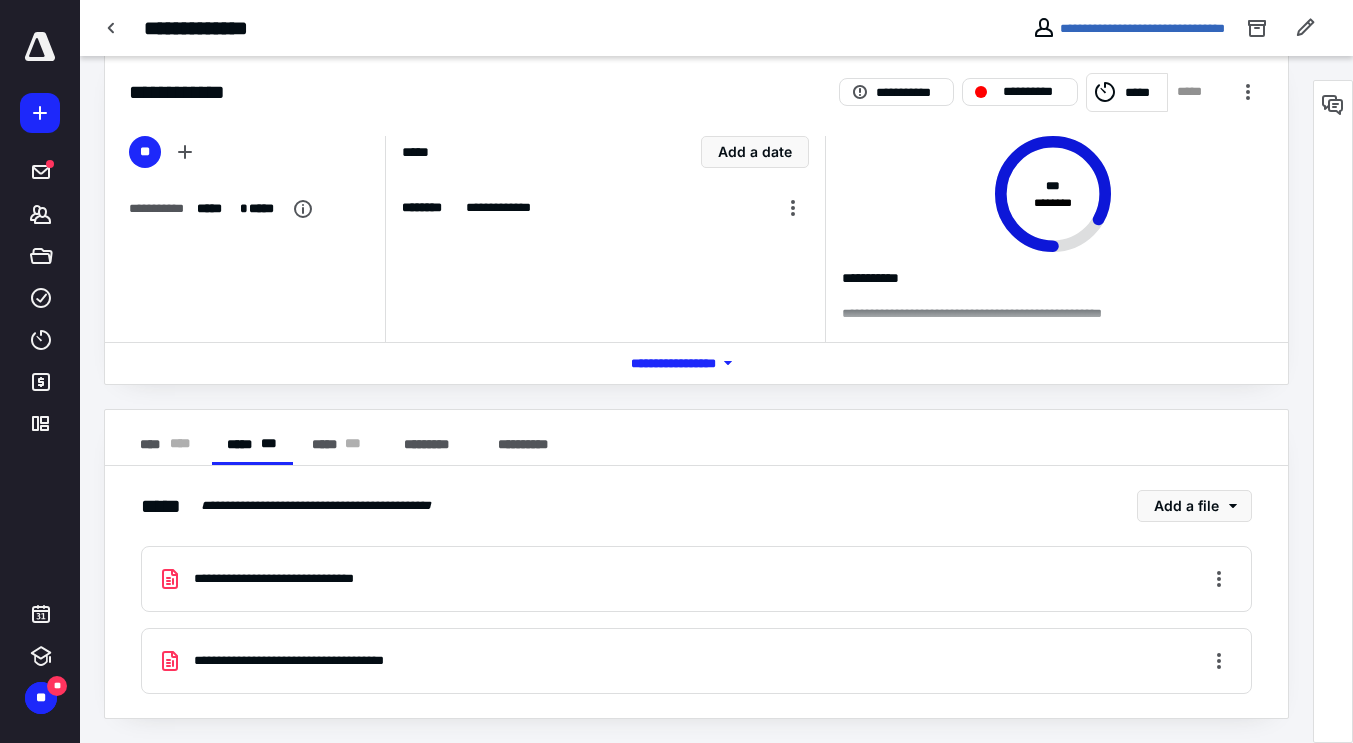 click on "**********" at bounding box center [696, 579] 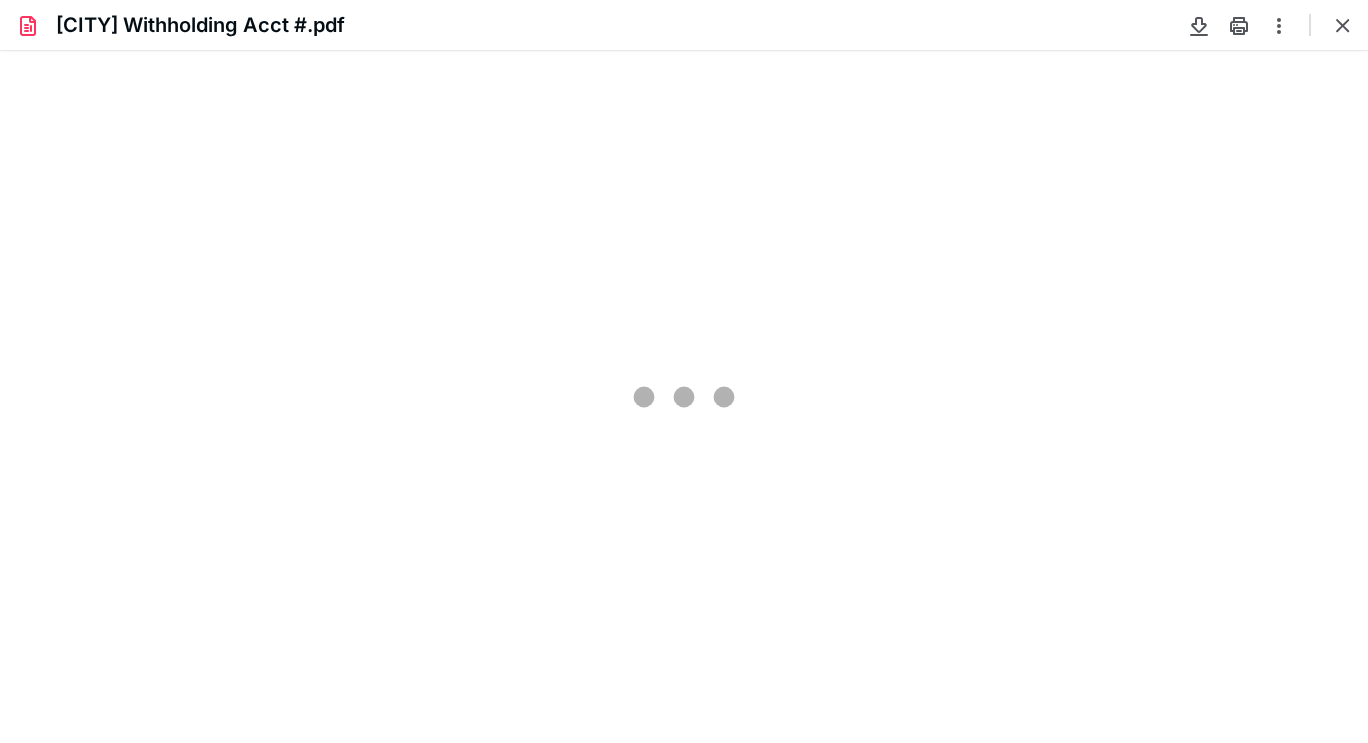 scroll, scrollTop: 0, scrollLeft: 0, axis: both 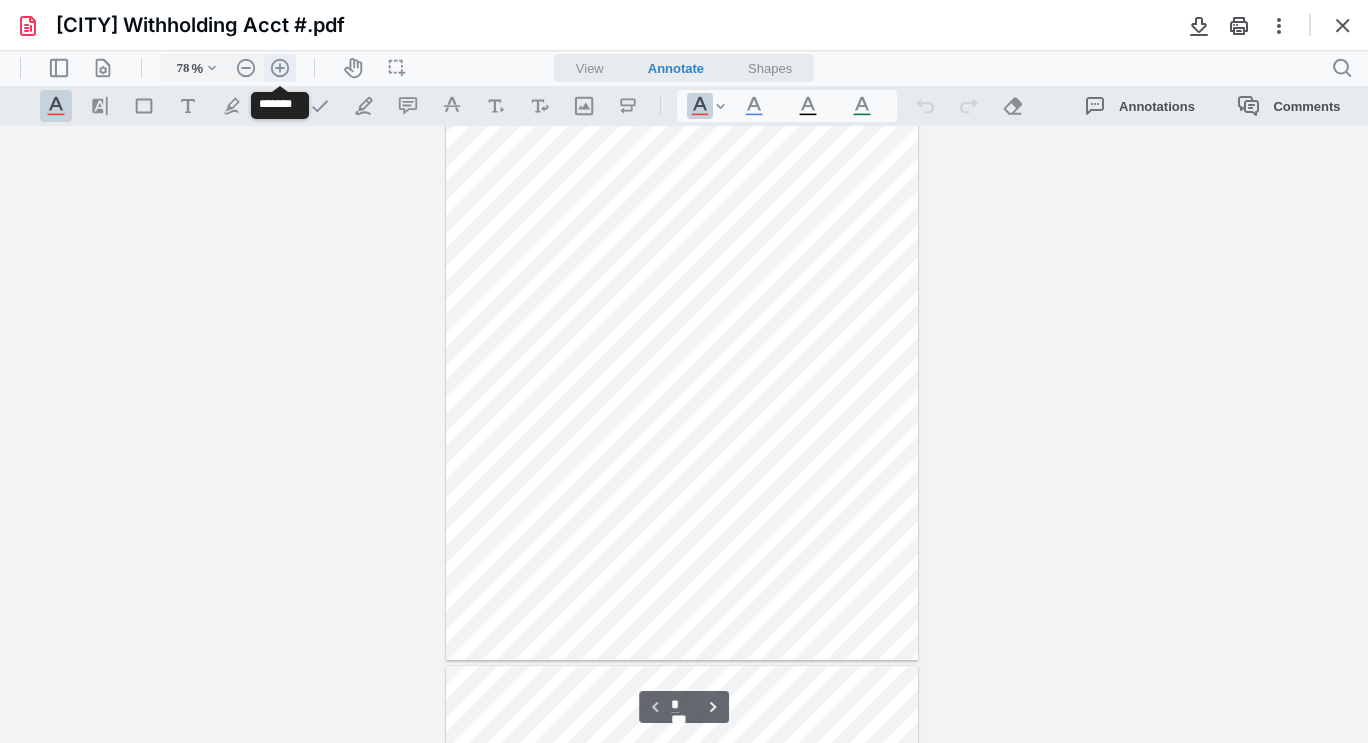 click on ".cls-1{fill:#abb0c4;} icon - header - zoom - in - line" at bounding box center [280, 68] 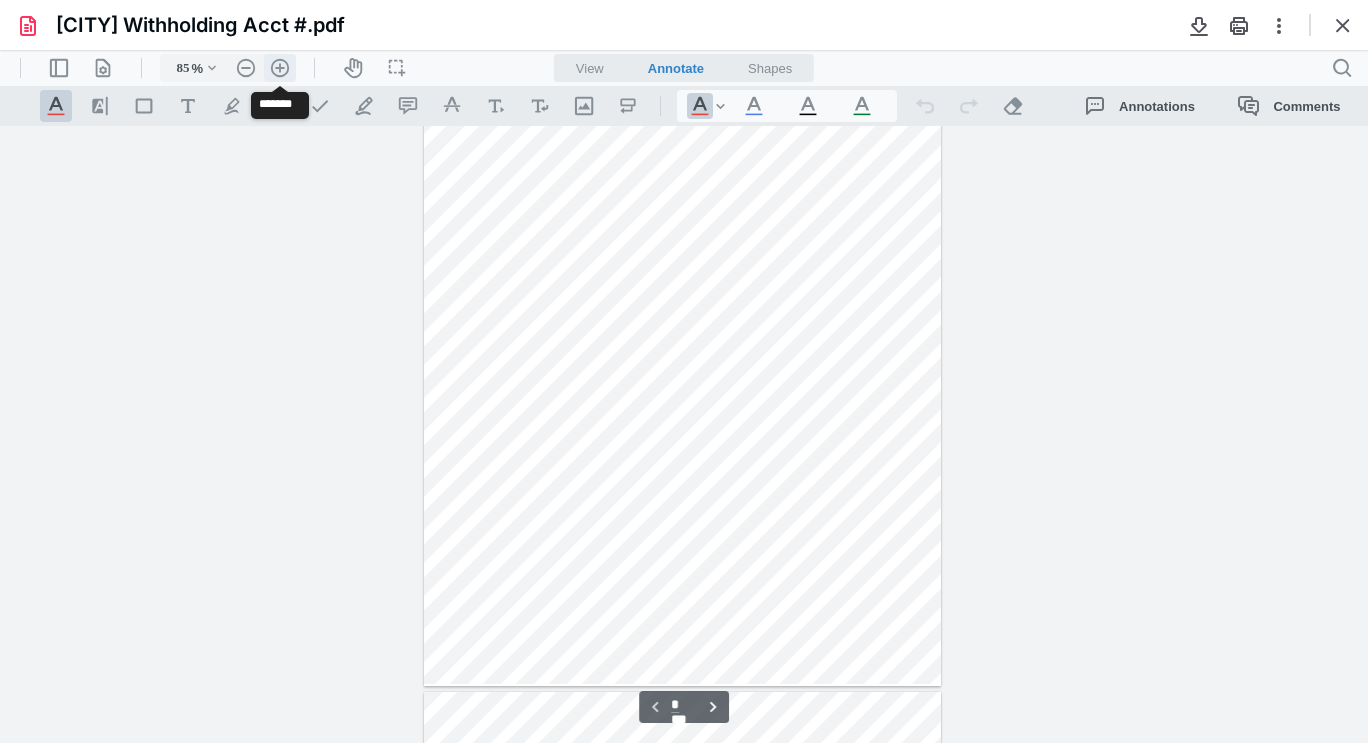 click on ".cls-1{fill:#abb0c4;} icon - header - zoom - in - line" at bounding box center (280, 68) 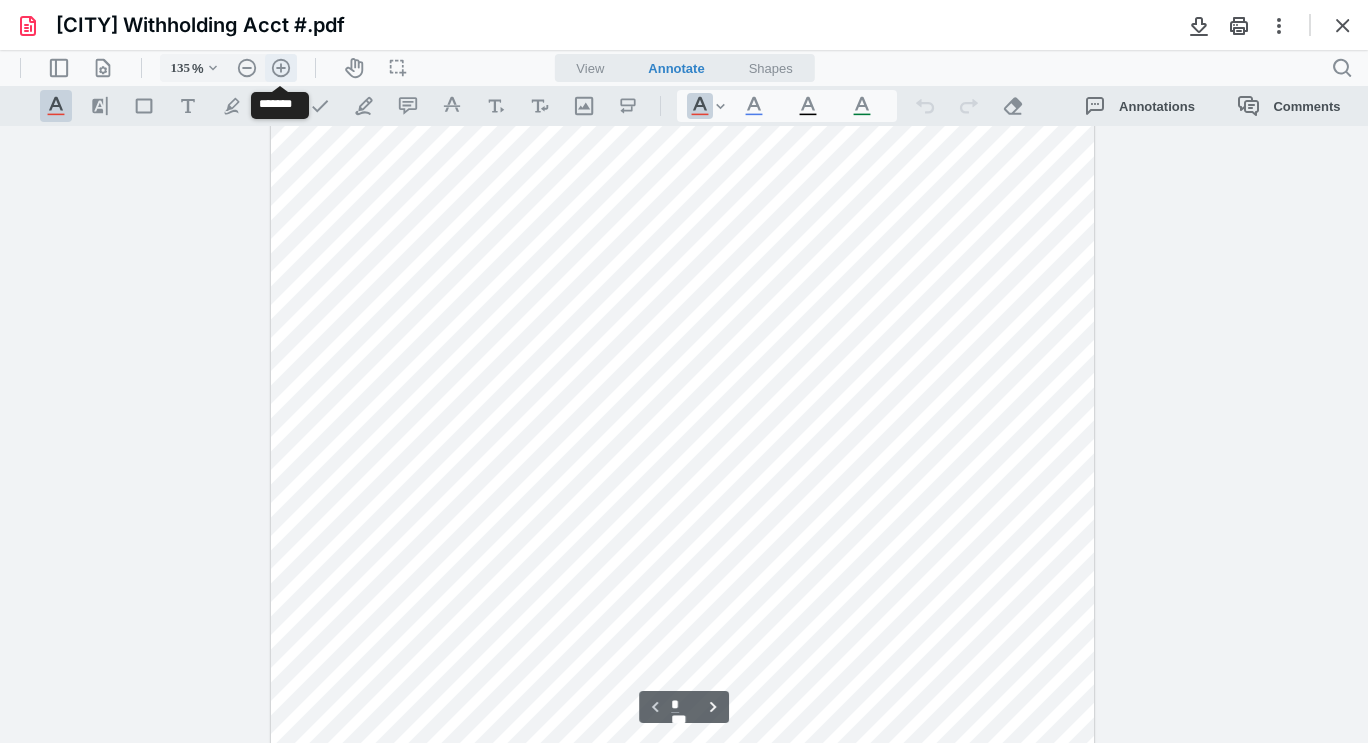click on ".cls-1{fill:#abb0c4;} icon - header - zoom - in - line" at bounding box center (281, 68) 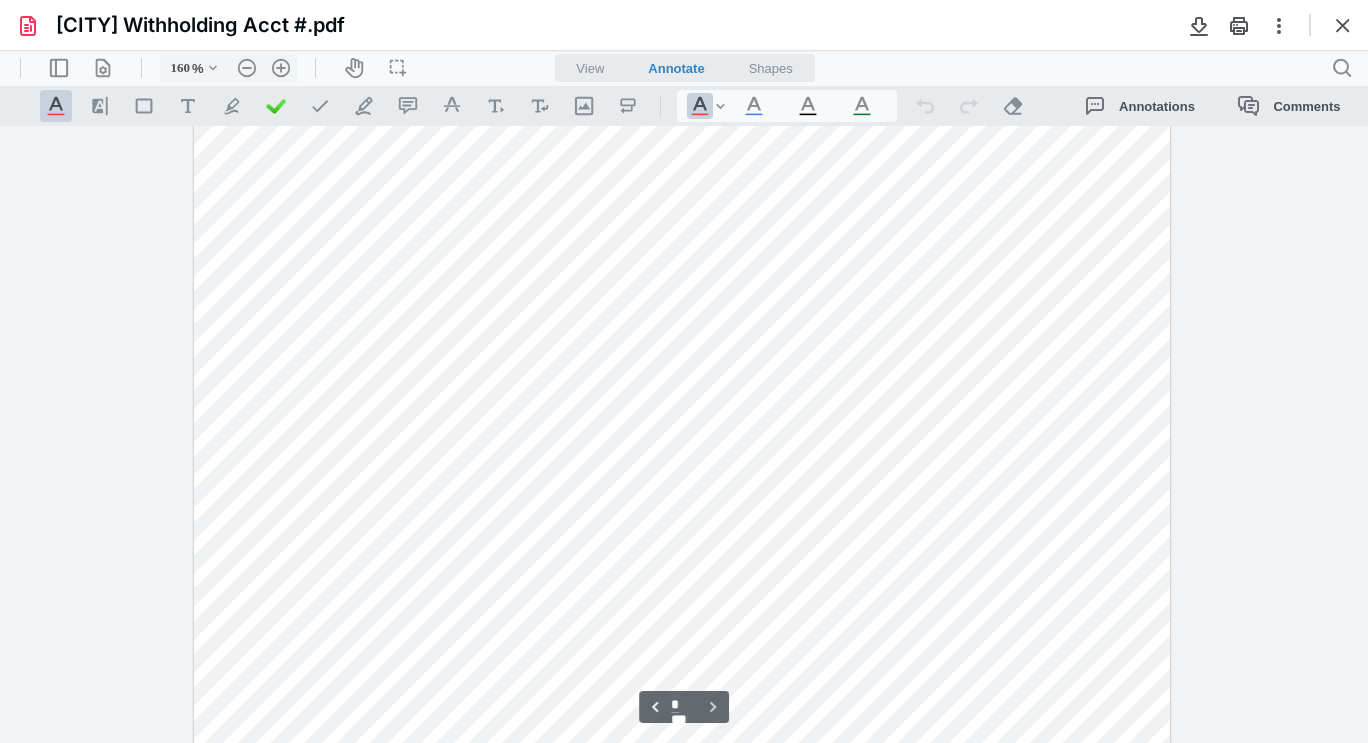 scroll, scrollTop: 1481, scrollLeft: 0, axis: vertical 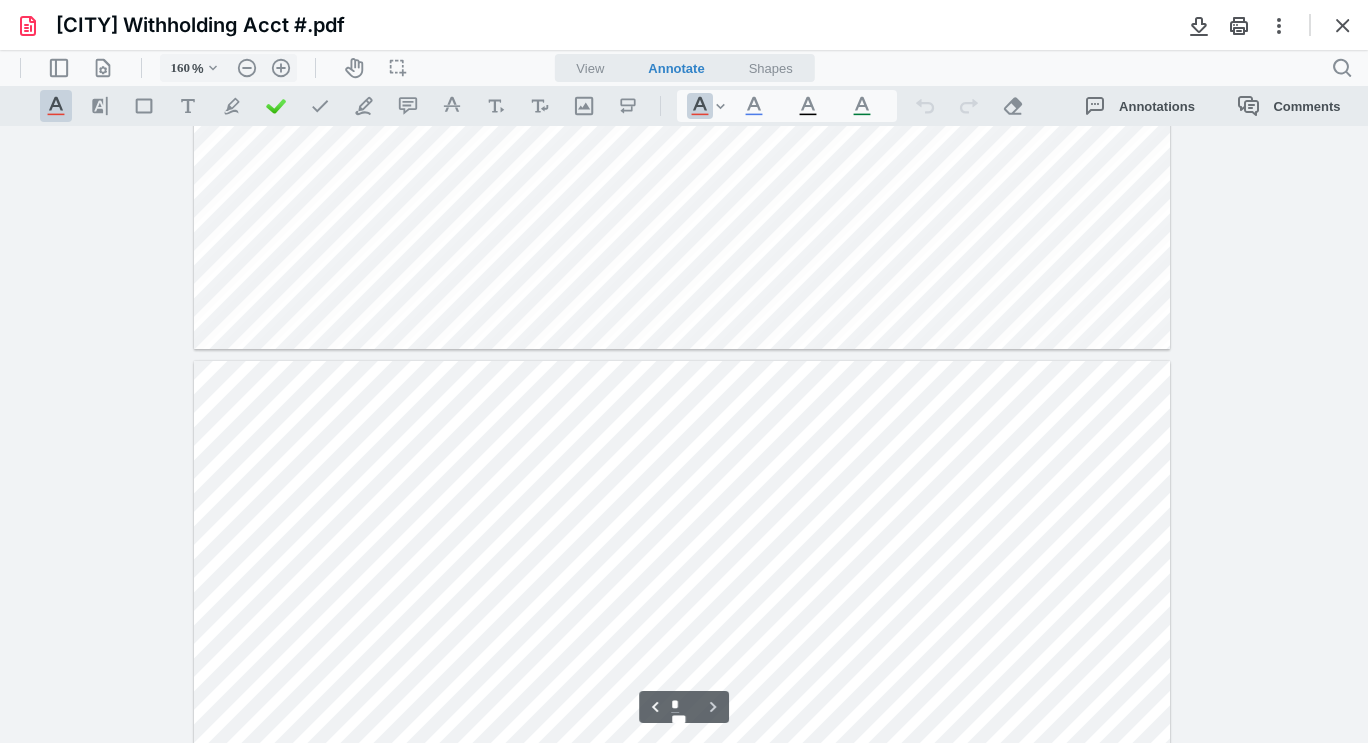 type on "*" 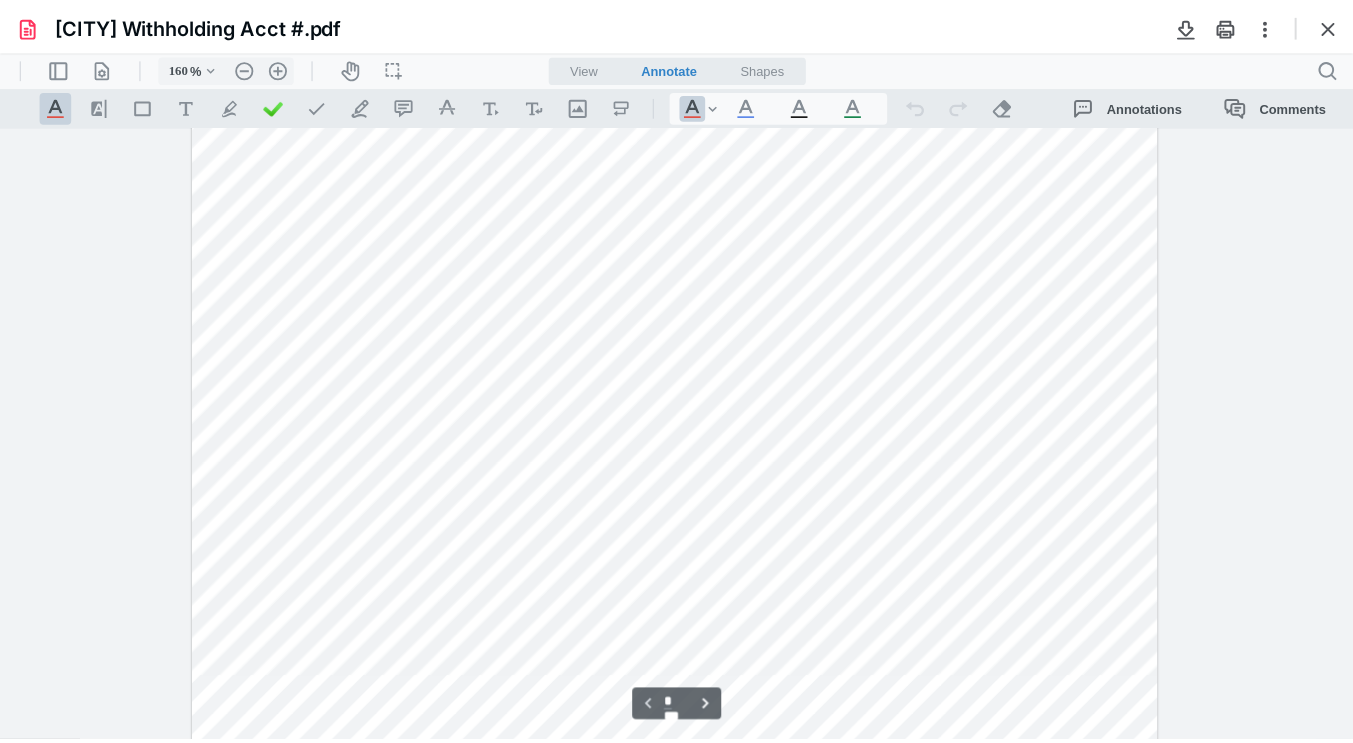 scroll, scrollTop: 0, scrollLeft: 0, axis: both 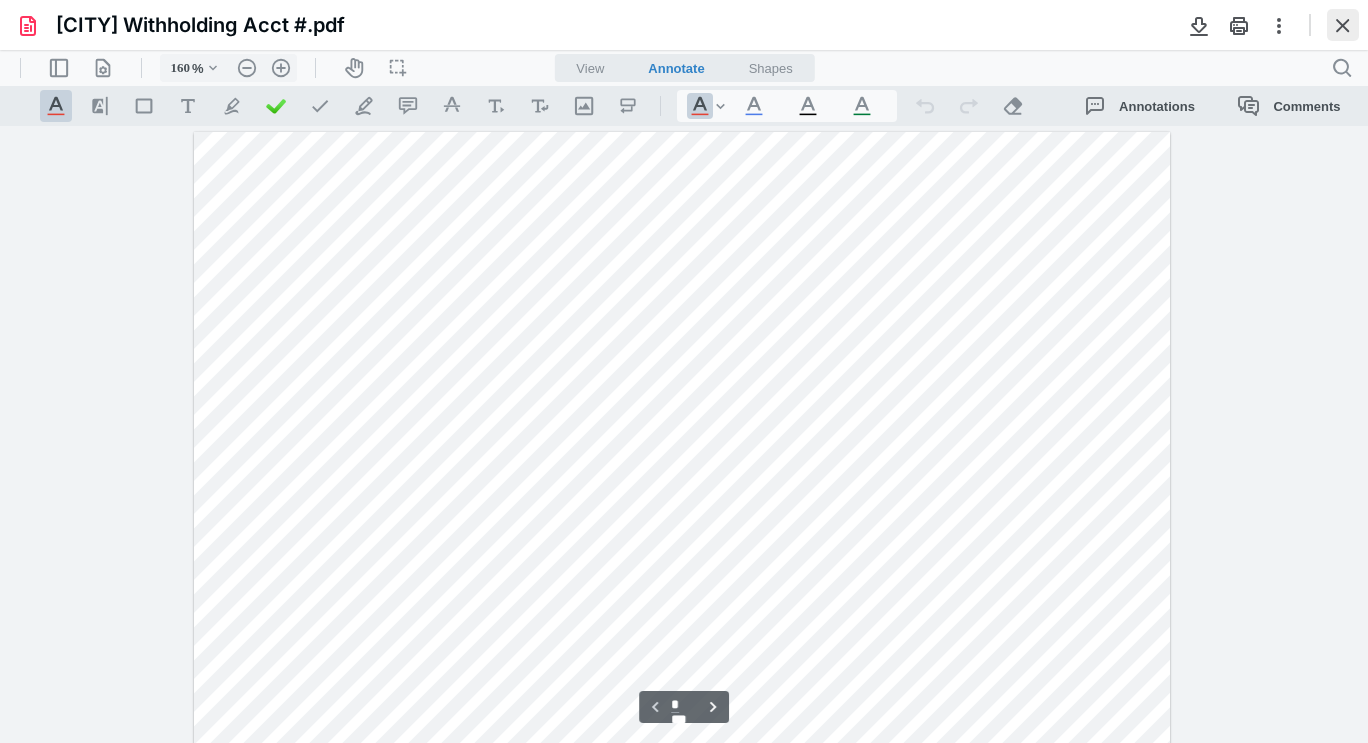click at bounding box center (1343, 25) 